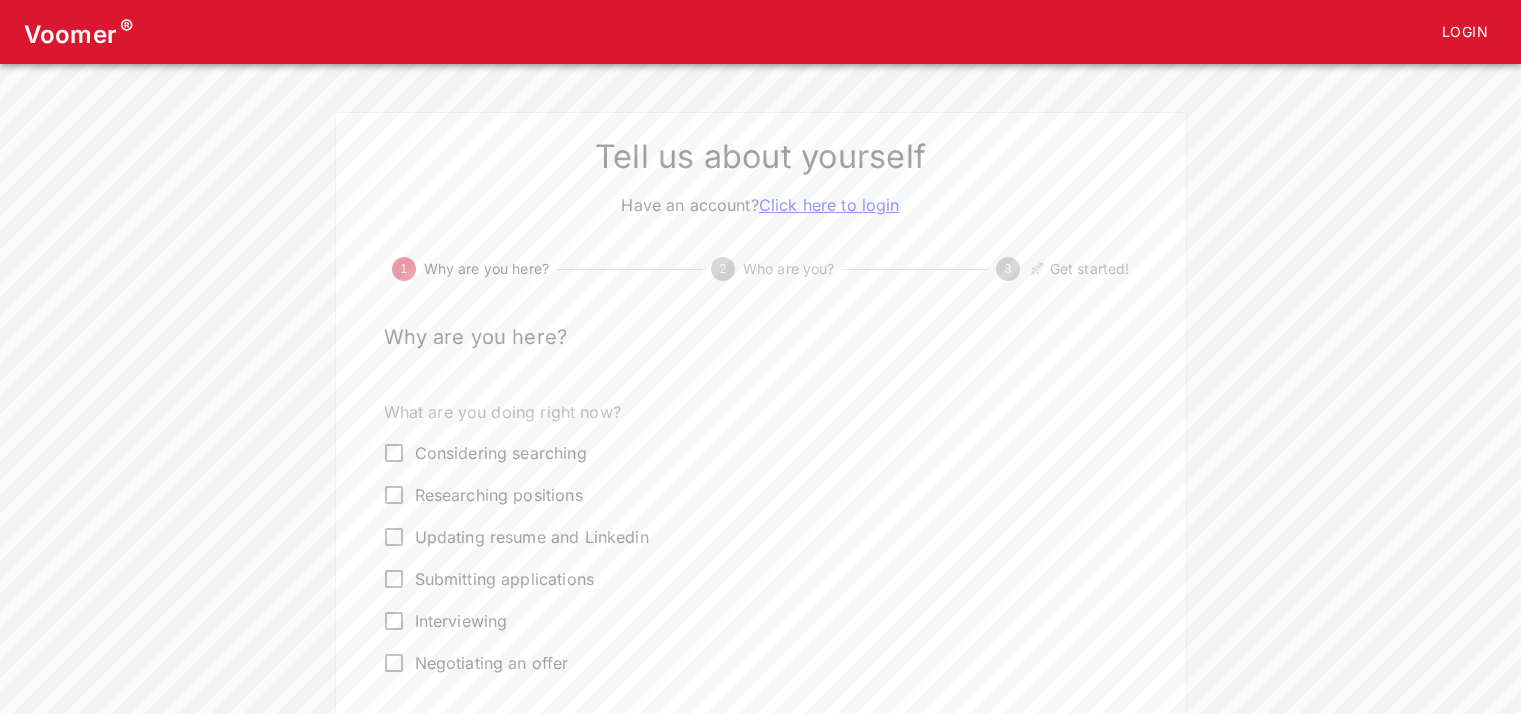 scroll, scrollTop: 0, scrollLeft: 0, axis: both 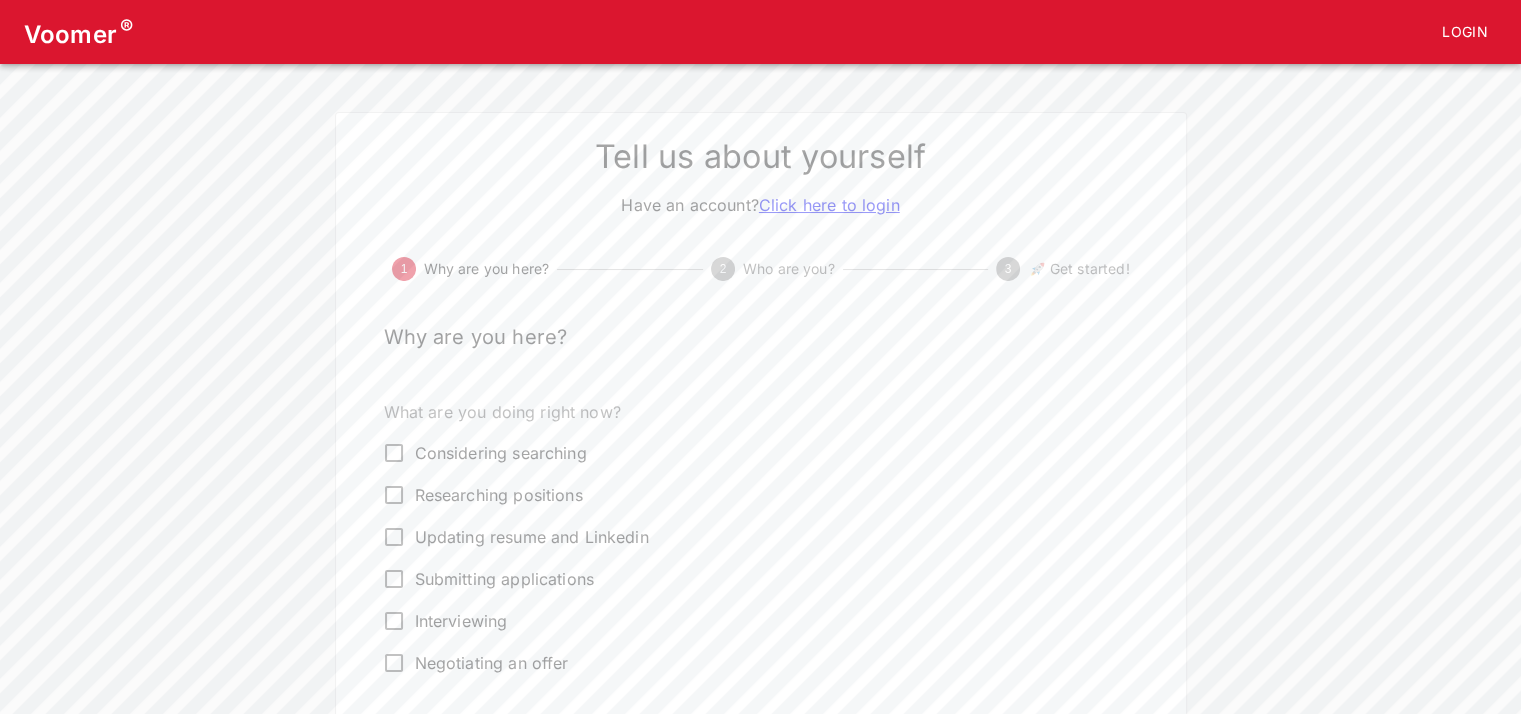 click on "Interviewing" at bounding box center [461, 621] 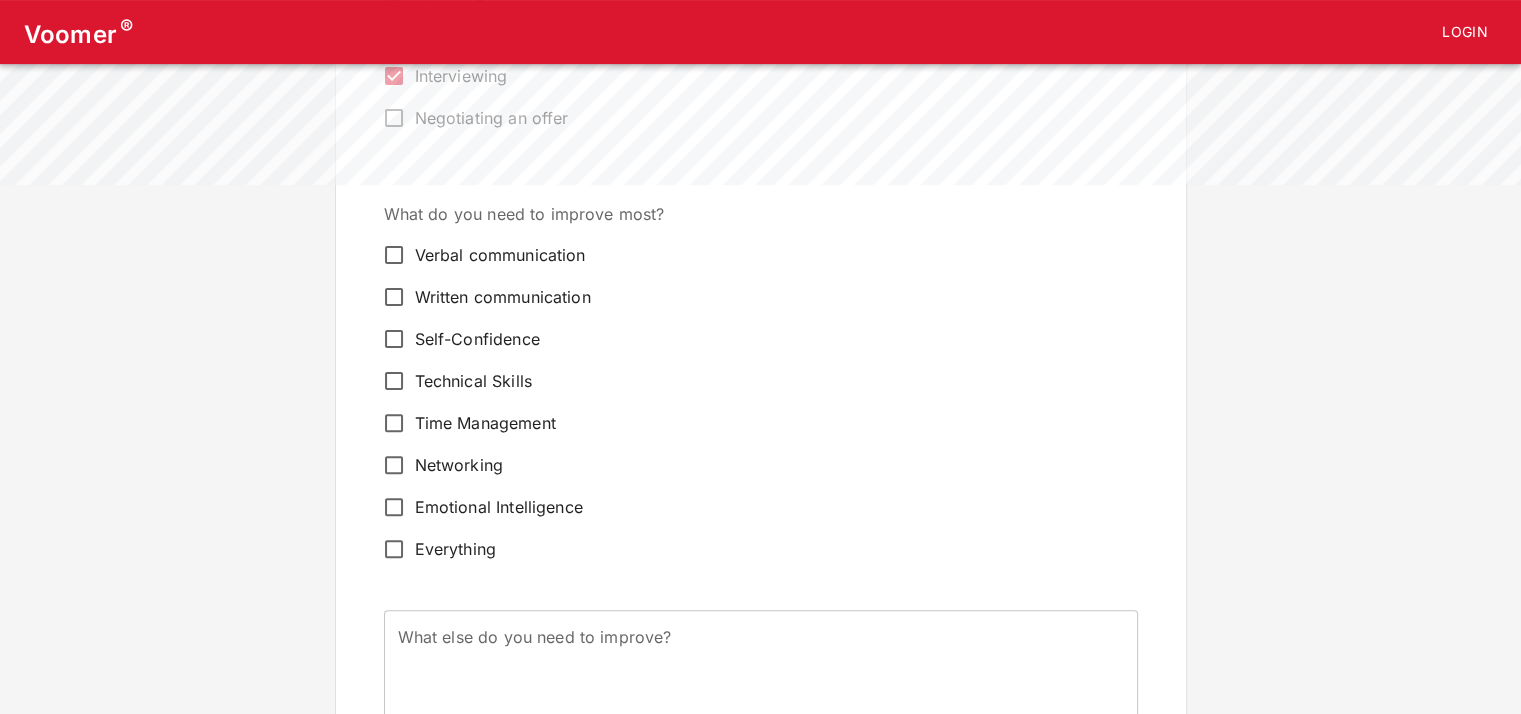 scroll, scrollTop: 544, scrollLeft: 0, axis: vertical 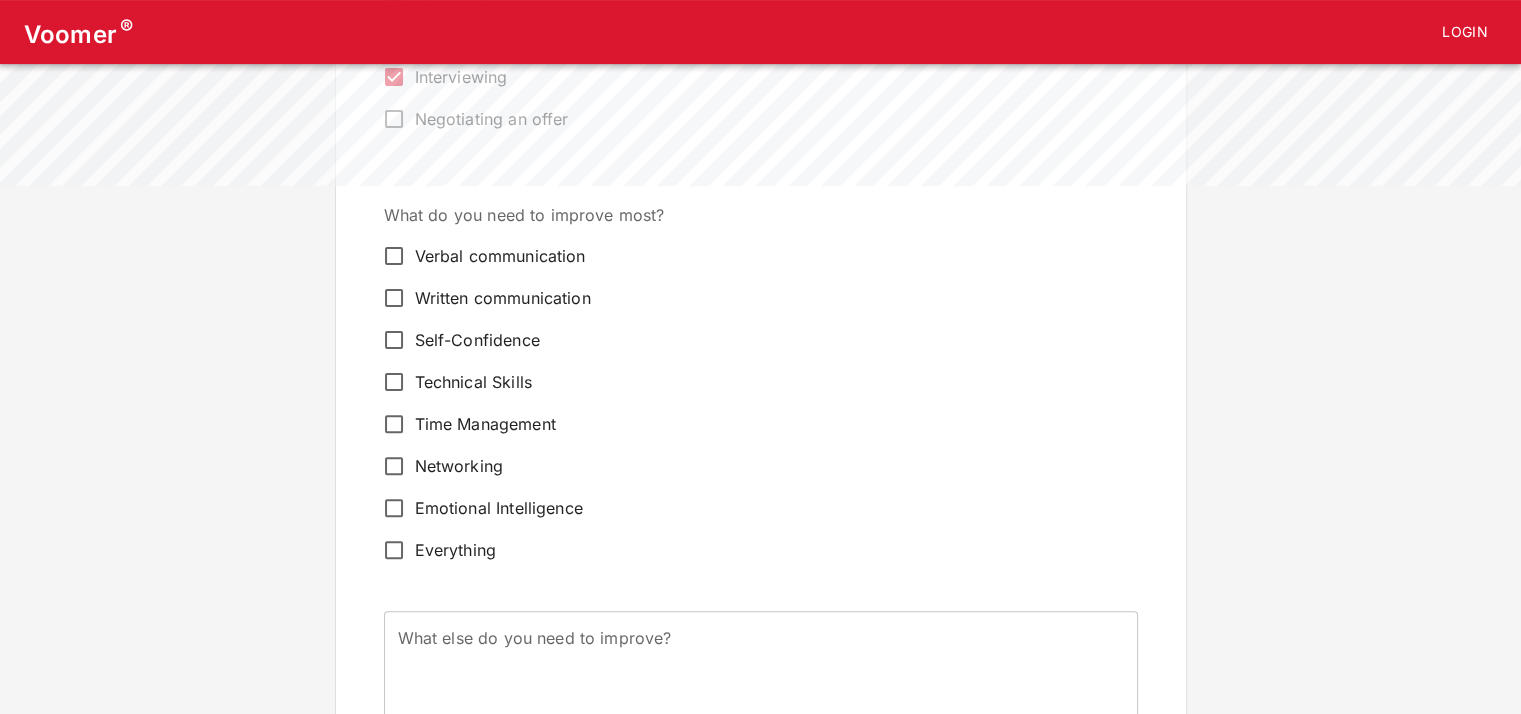 click on "Self-Confidence" at bounding box center (477, 340) 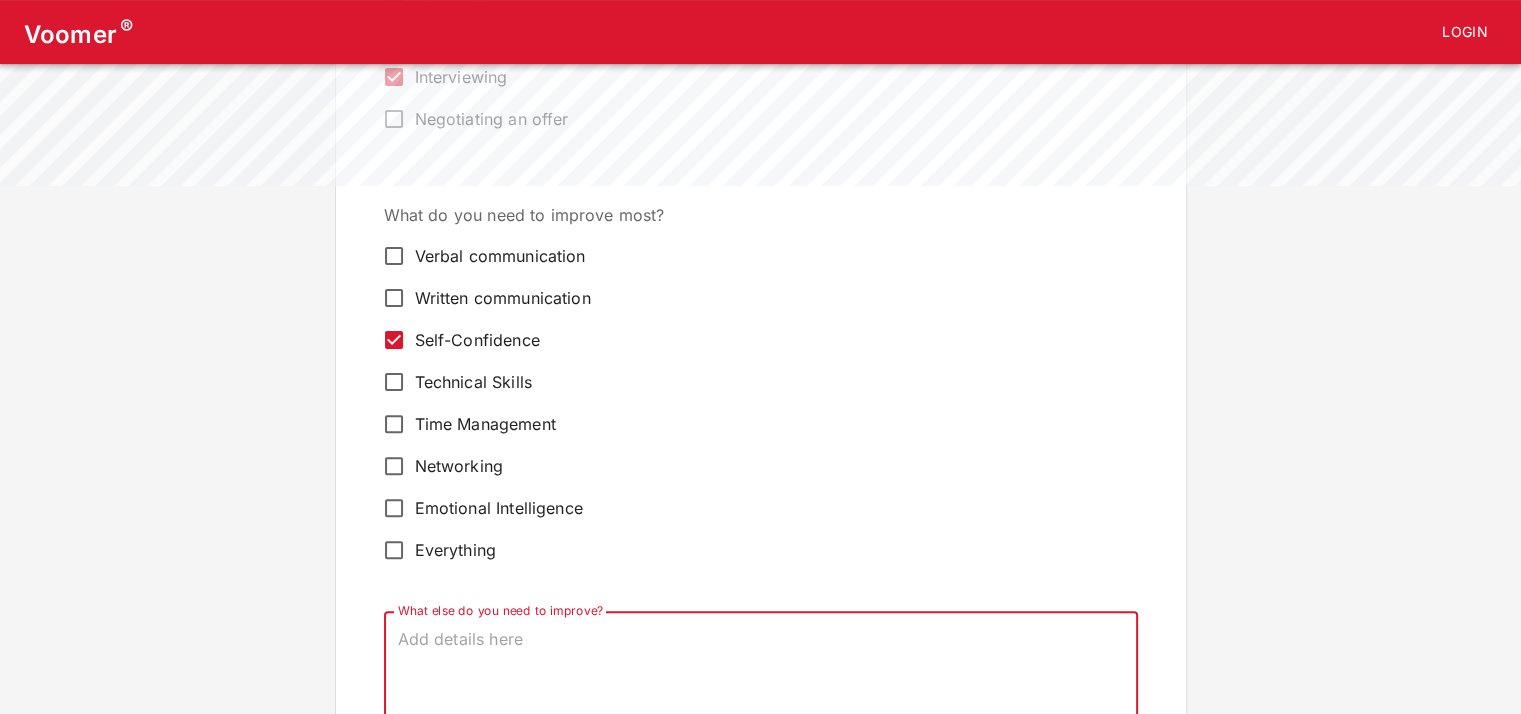 click on "What else do you need to improve?" at bounding box center [761, 674] 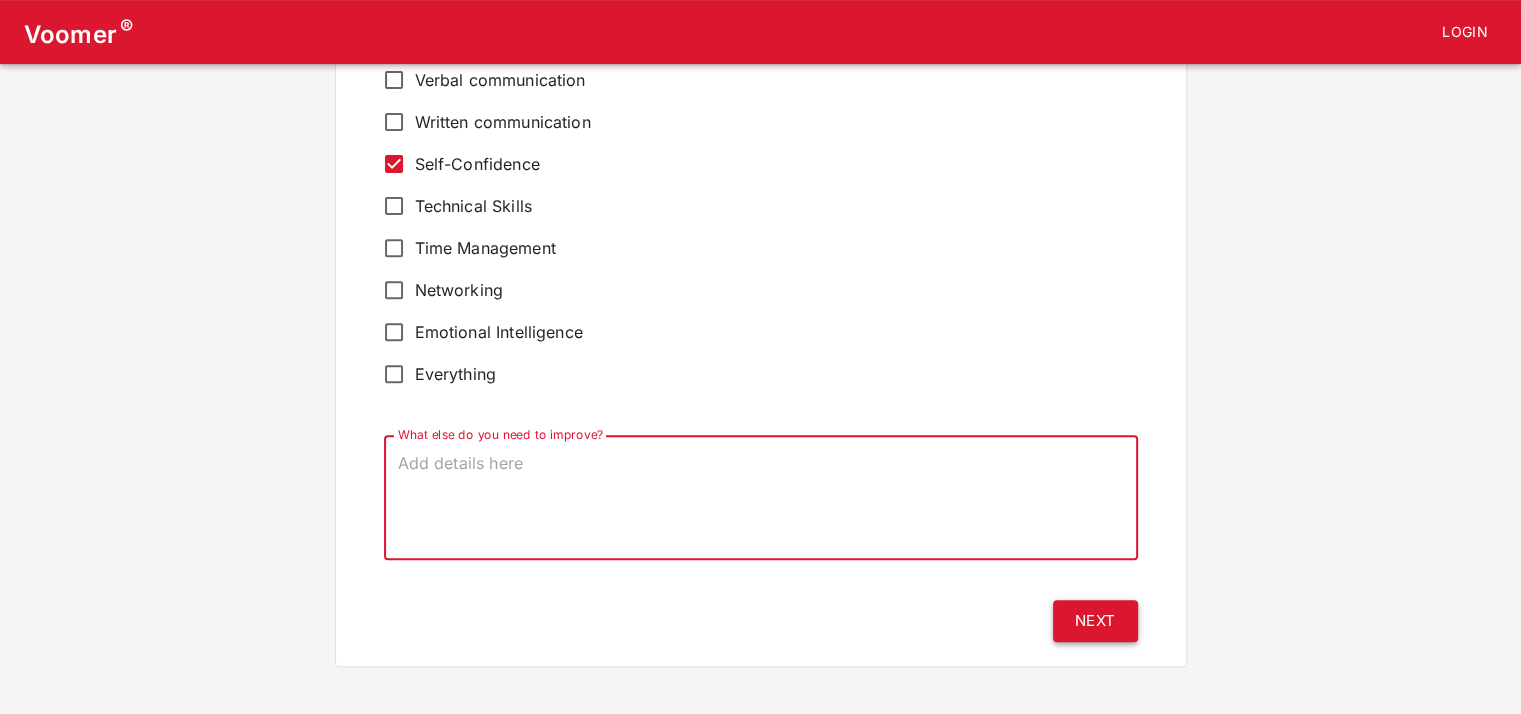 click on "Next" at bounding box center (1095, 621) 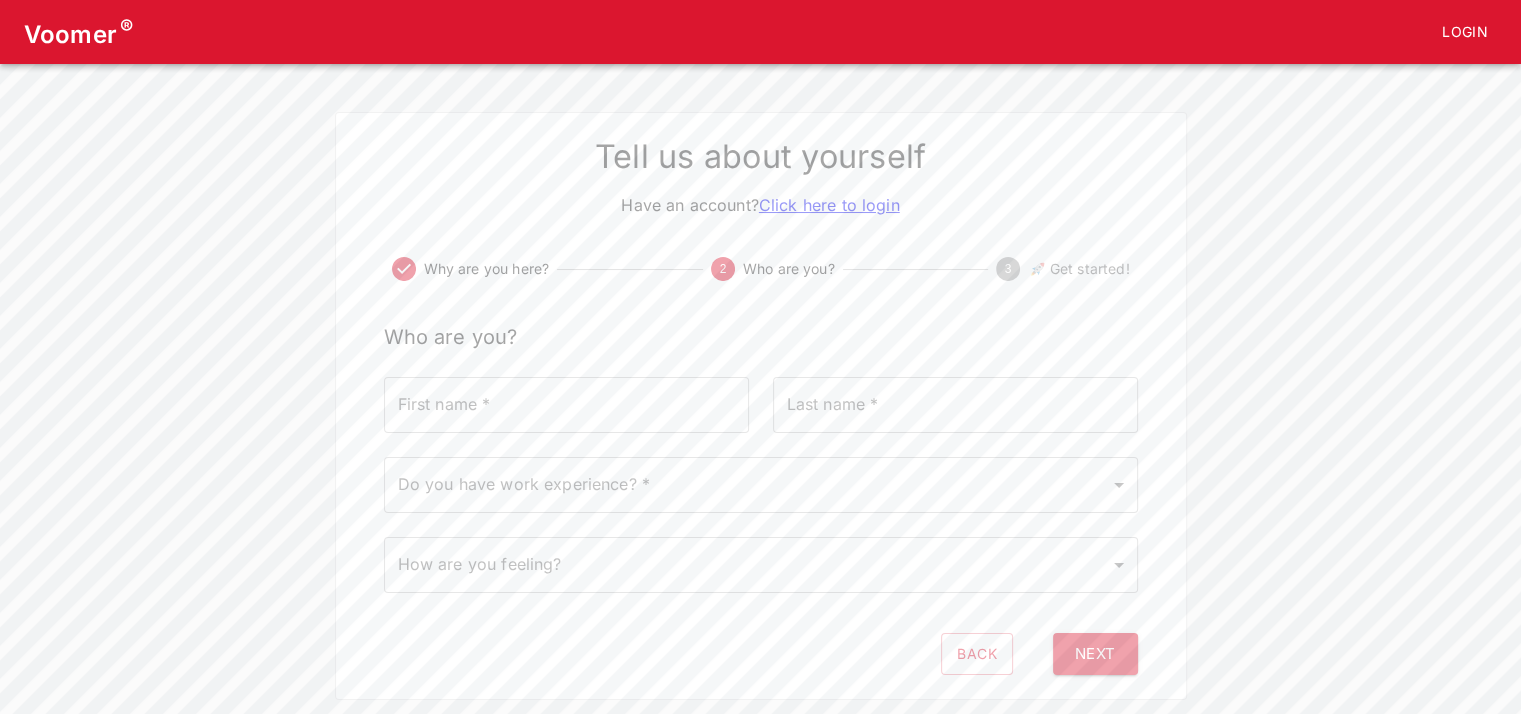 click on "First name *" at bounding box center (566, 405) 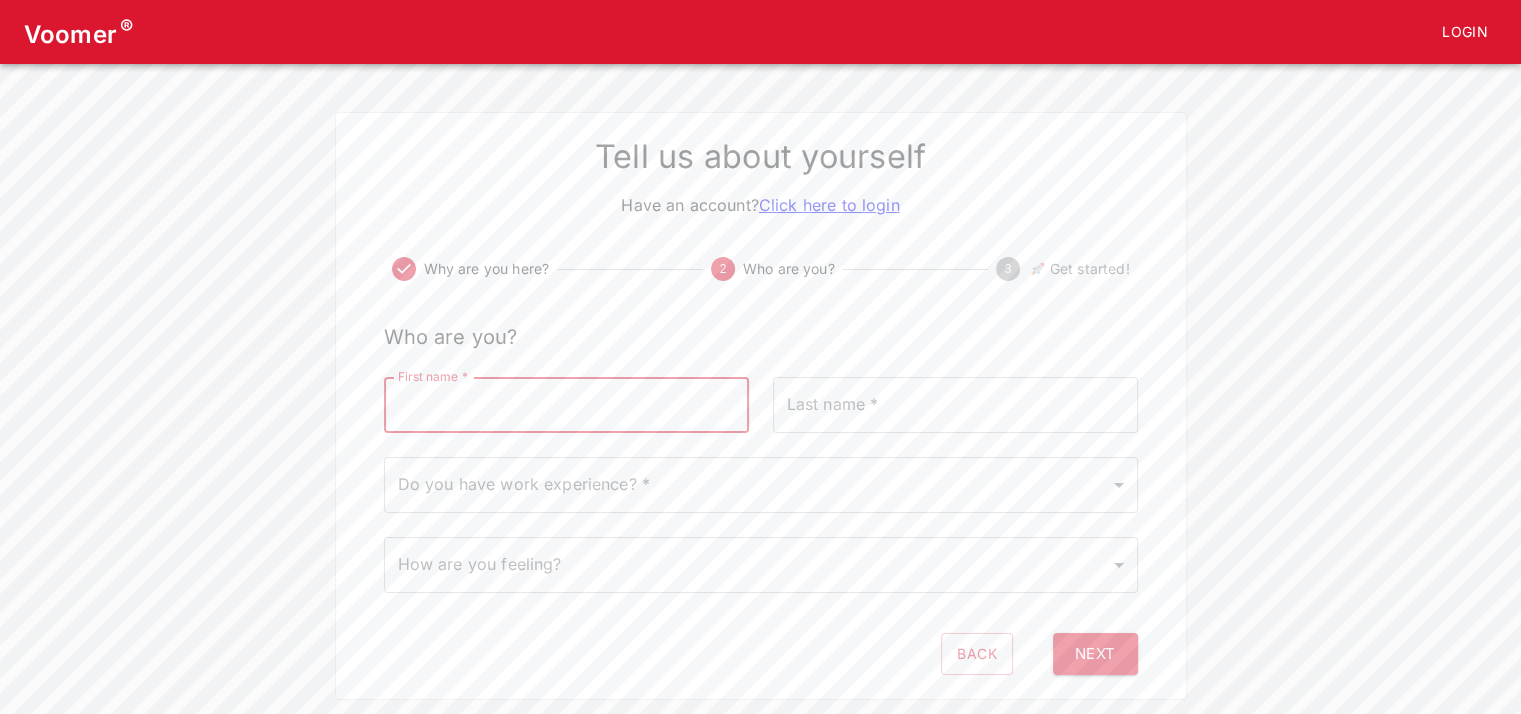 type on "[PERSON_NAME]" 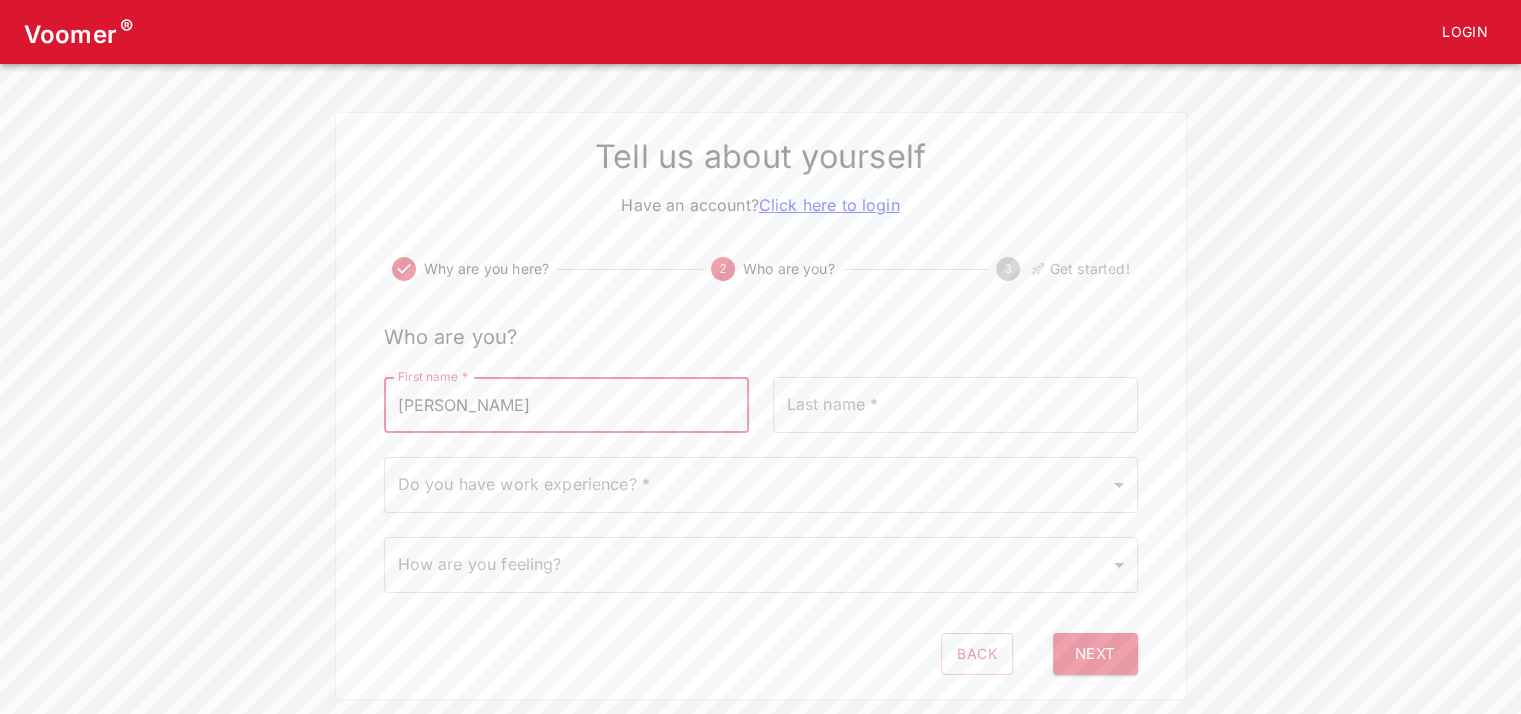 type on "More" 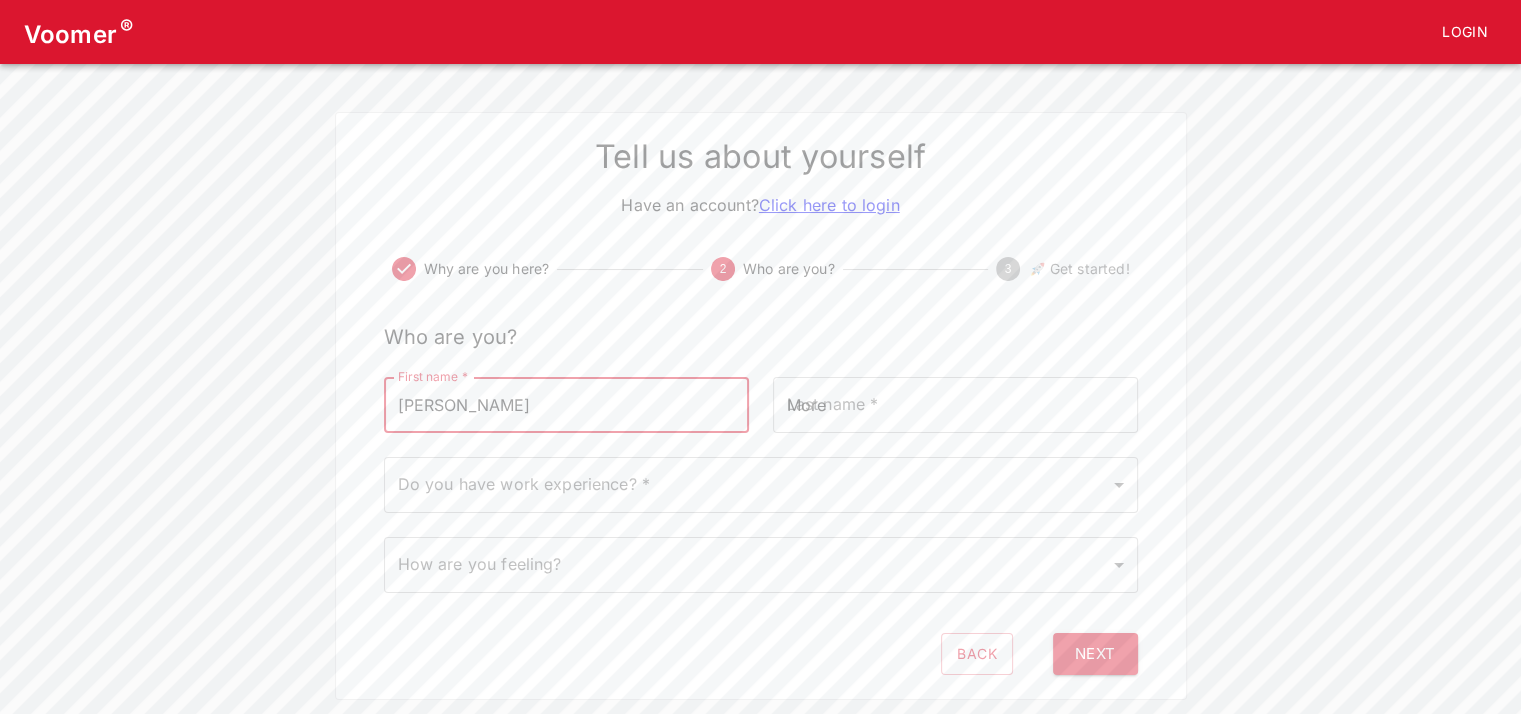 type 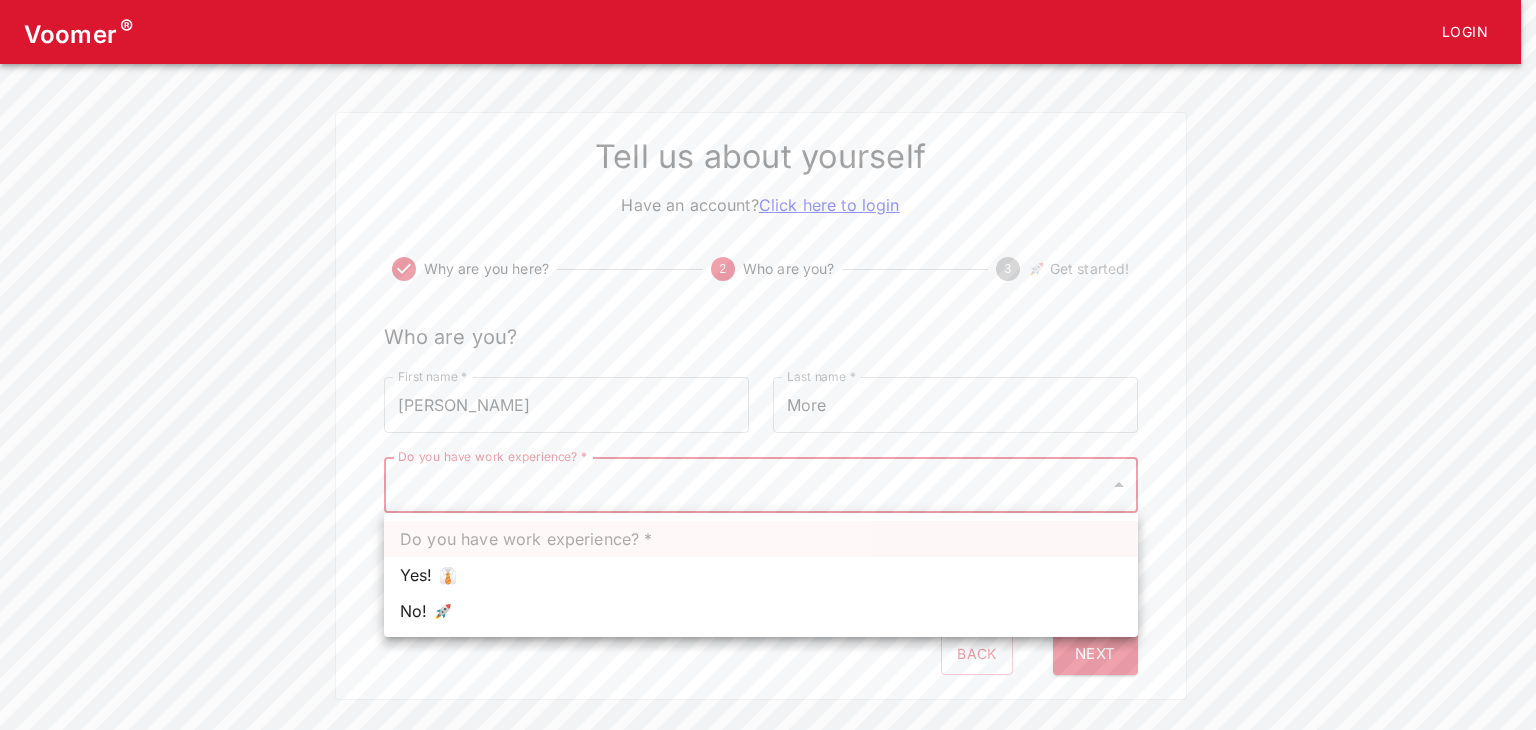click on "Voomer ® Login Tell us about yourself Have an account?  Click here to login Why are you here? 2 Who are you? 3 🚀 Get started! Who are you? First name * [PERSON_NAME] First name * Last name * More Last name * Do you have work experience? * ​ Do you have work experience? * How are you feeling? ​ How are you feeling? Back Next Do you have work experience? * Yes! 👔 No! 🚀" at bounding box center [768, 350] 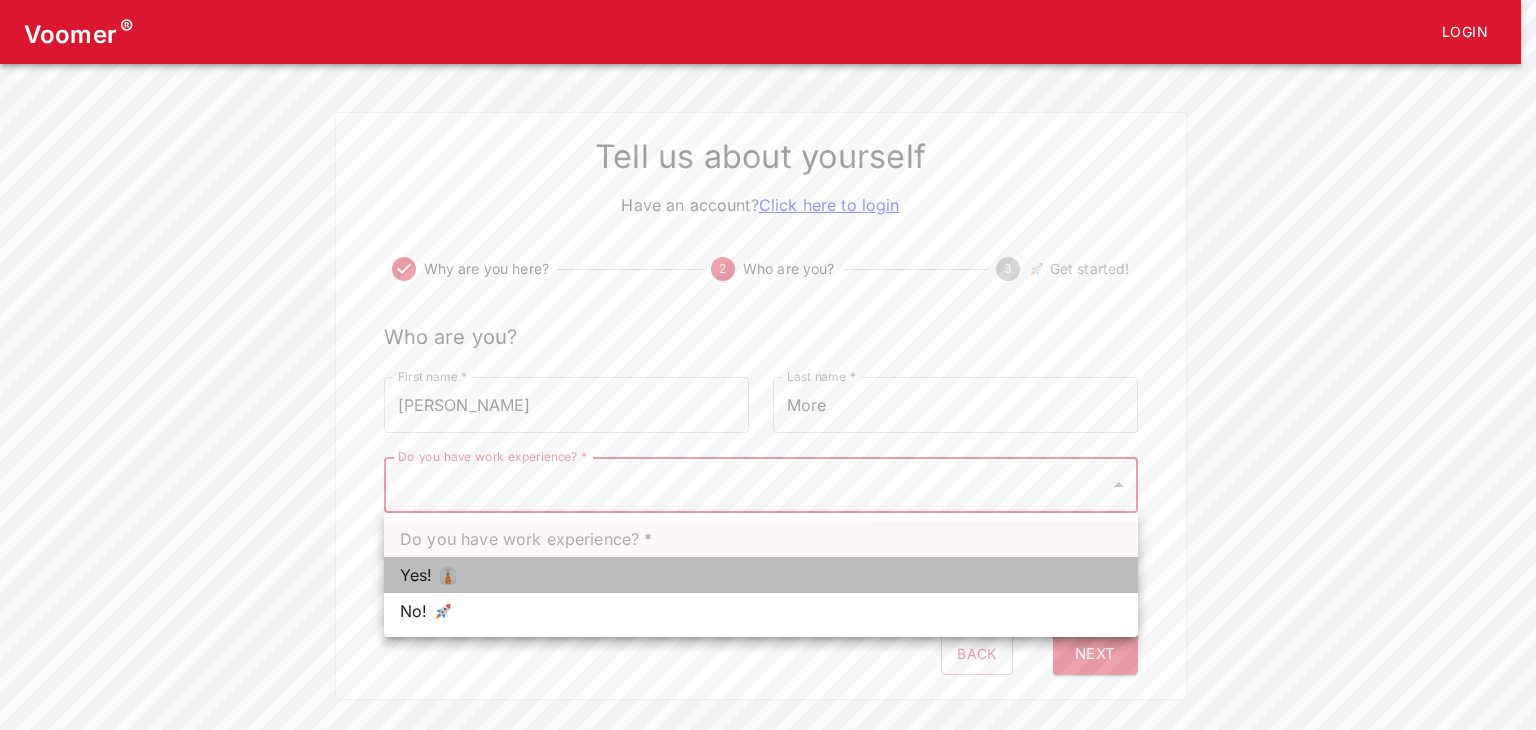 click on "Yes! 👔" at bounding box center (761, 575) 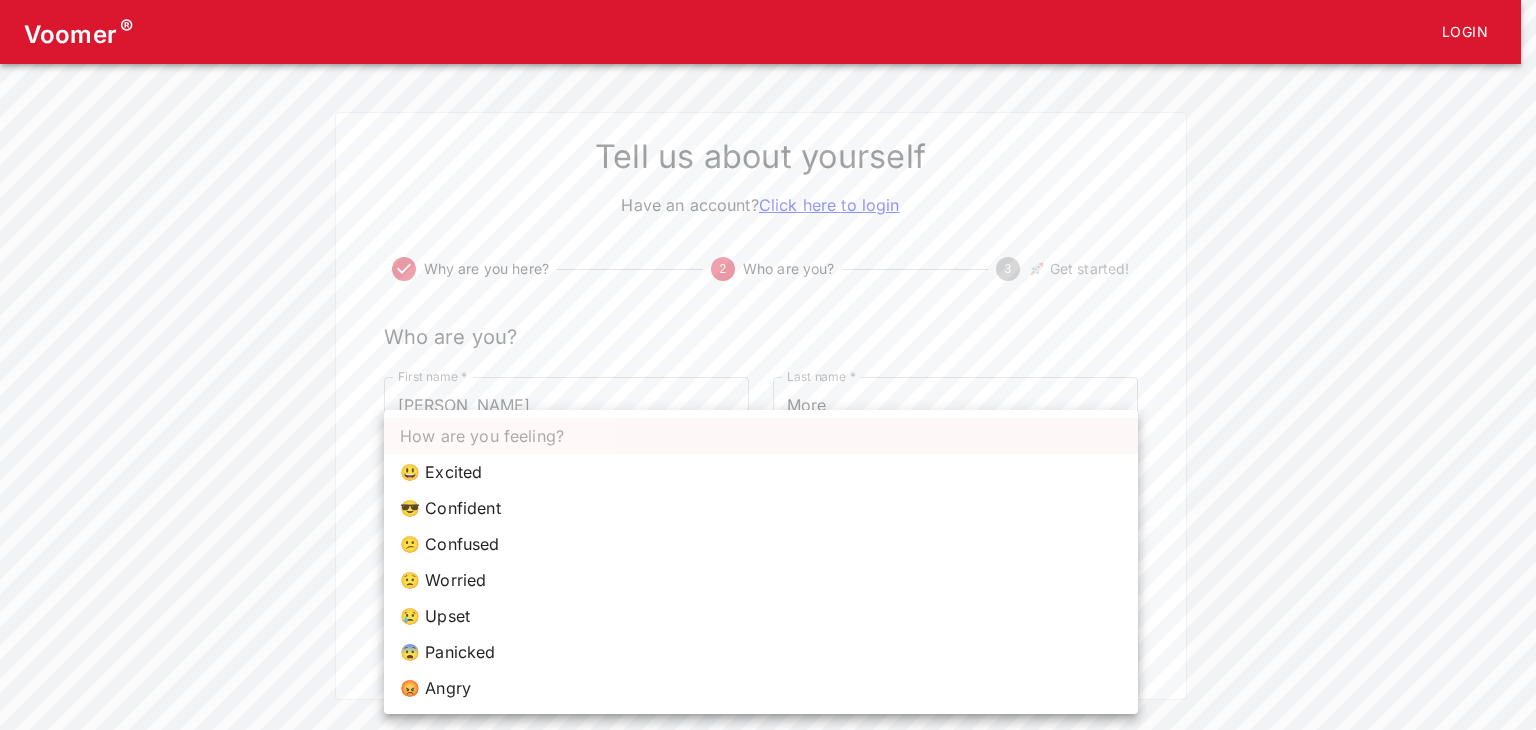 click on "Voomer ® Login Tell us about yourself Have an account?  Click here to login Why are you here? 2 Who are you? 3 🚀 Get started! Who are you? First name * [PERSON_NAME] First name * Last name * More Last name * Do you have work experience? * Yes! 👔 1 Do you have work experience? * How are you feeling? ​ How are you feeling? Back Next How are you feeling? 😃 Excited 😎 Confident 😕 Confused 😟 Worried 😢 Upset 😨 Panicked 😡 Angry" at bounding box center (768, 350) 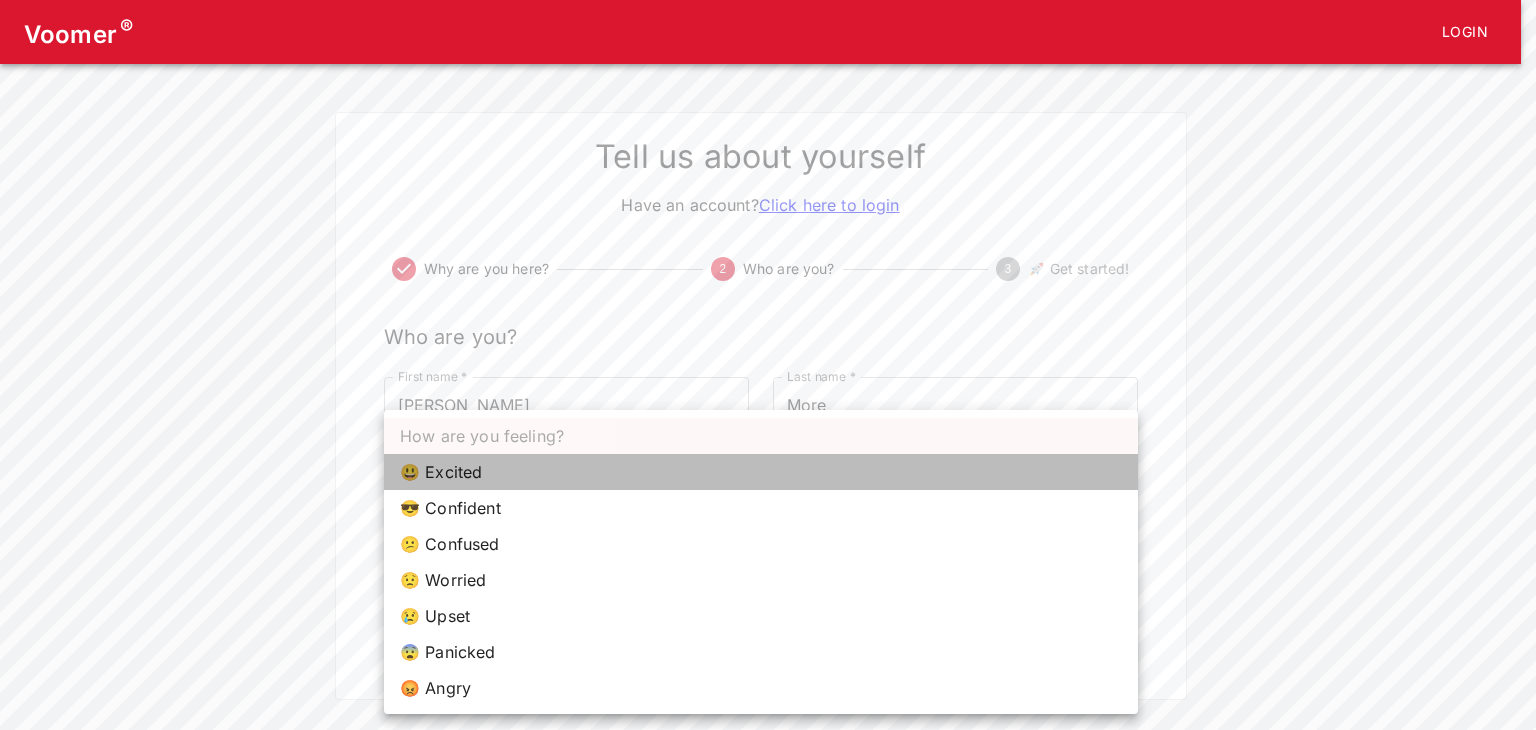 click on "😃 Excited" at bounding box center (761, 472) 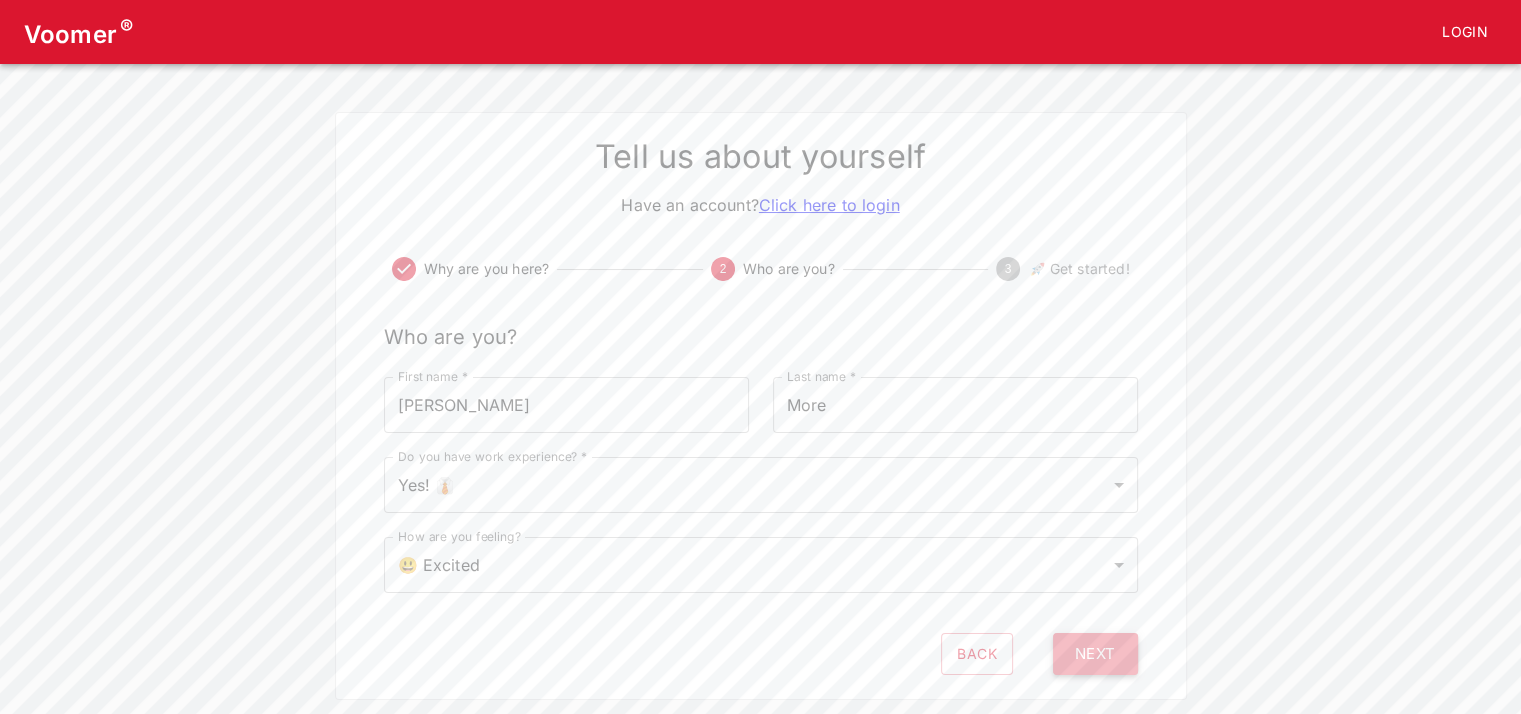 click on "Next" at bounding box center (1095, 654) 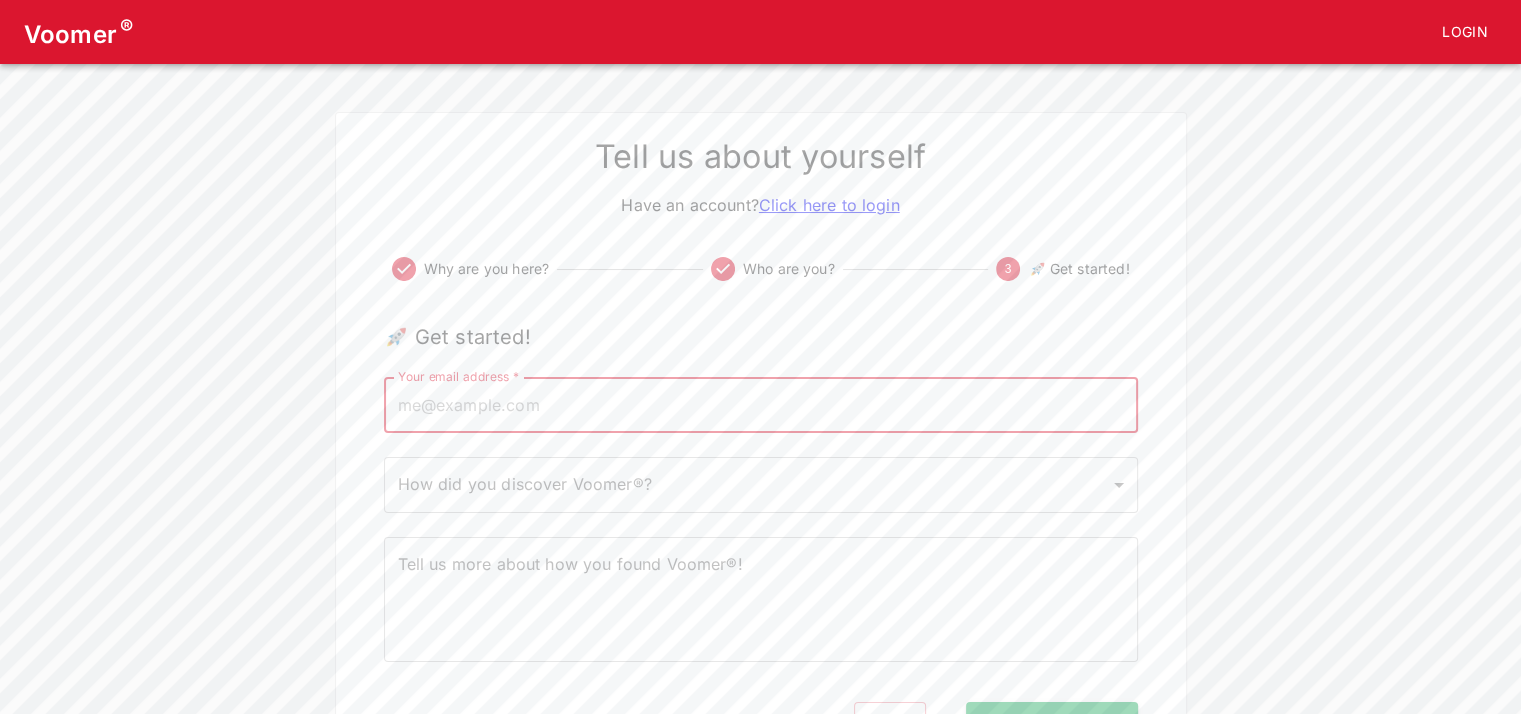 click on "Your email address *" at bounding box center [761, 405] 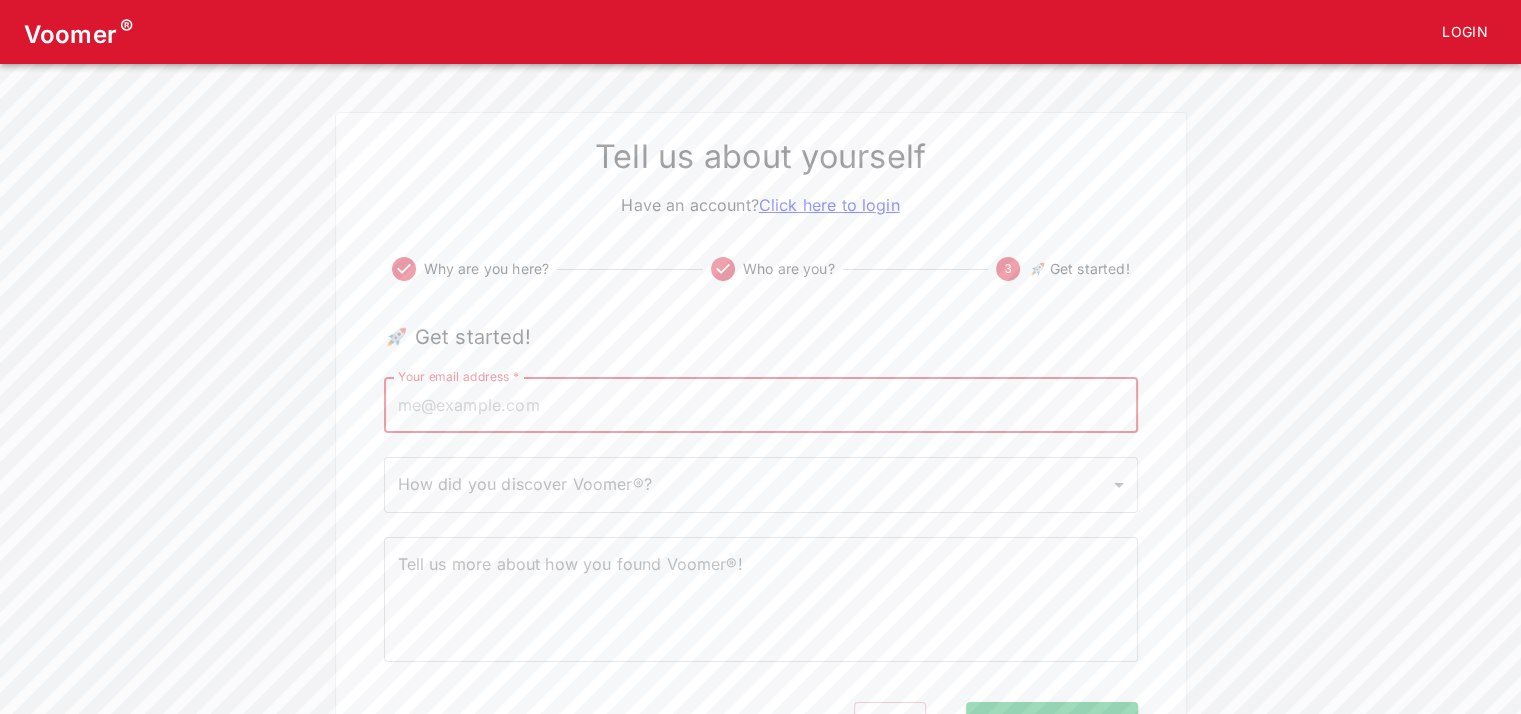 type on "[PERSON_NAME][EMAIL_ADDRESS][DOMAIN_NAME]" 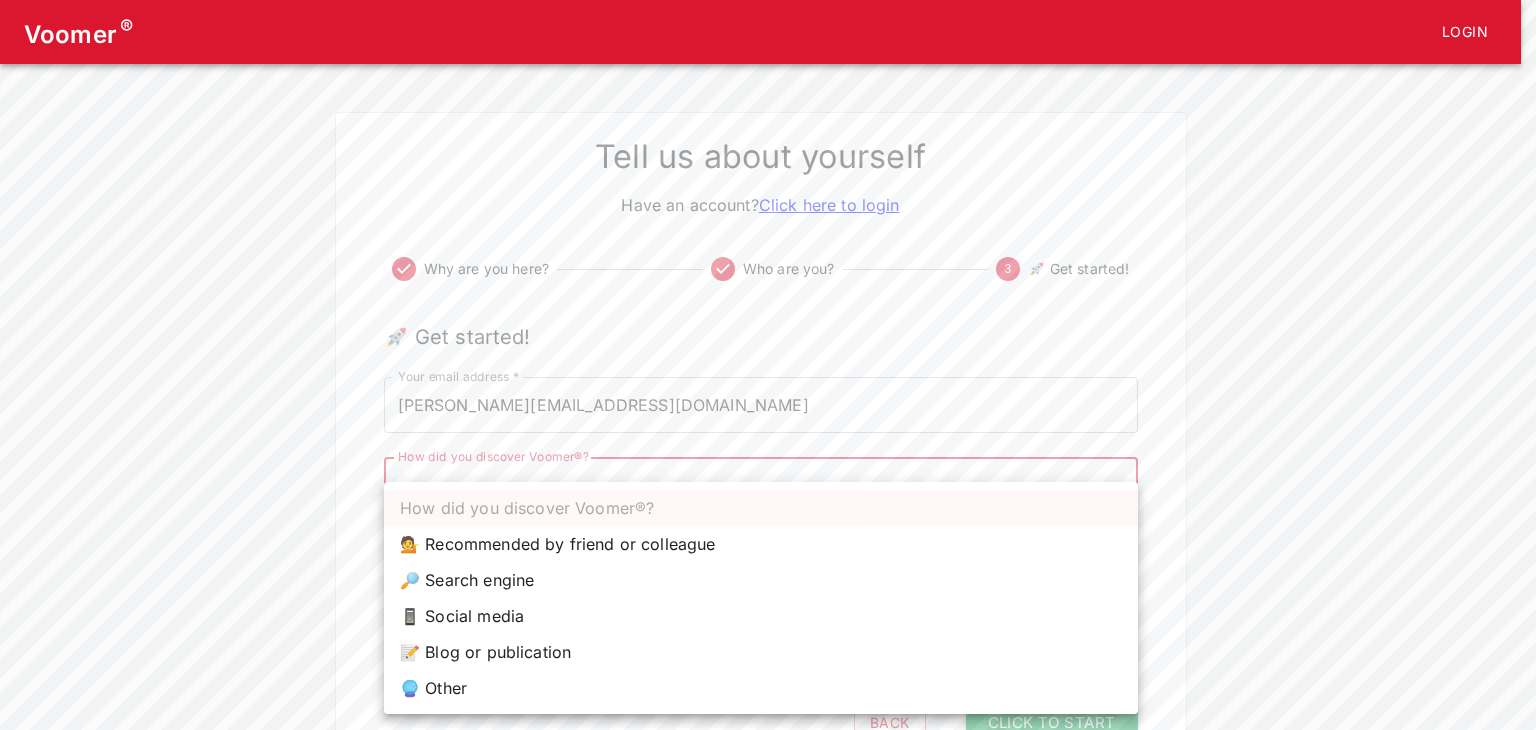 click on "Voomer ® Login Tell us about yourself Have an account?  Click here to login Why are you here? Who are you? 3 🚀 Get started! 🚀 Get started! Your email address * [PERSON_NAME][EMAIL_ADDRESS][DOMAIN_NAME] Your email address * How did you discover Voomer®? ​ How did you discover Voomer®? Tell us more about how you found Voomer®! x Tell us more about how you found Voomer®! Back Click to Start How did you discover Voomer®? 💁 Recommended by friend or colleague 🔎 Search engine 📱 Social media 📝 Blog or publication 🔮 Other" at bounding box center [768, 384] 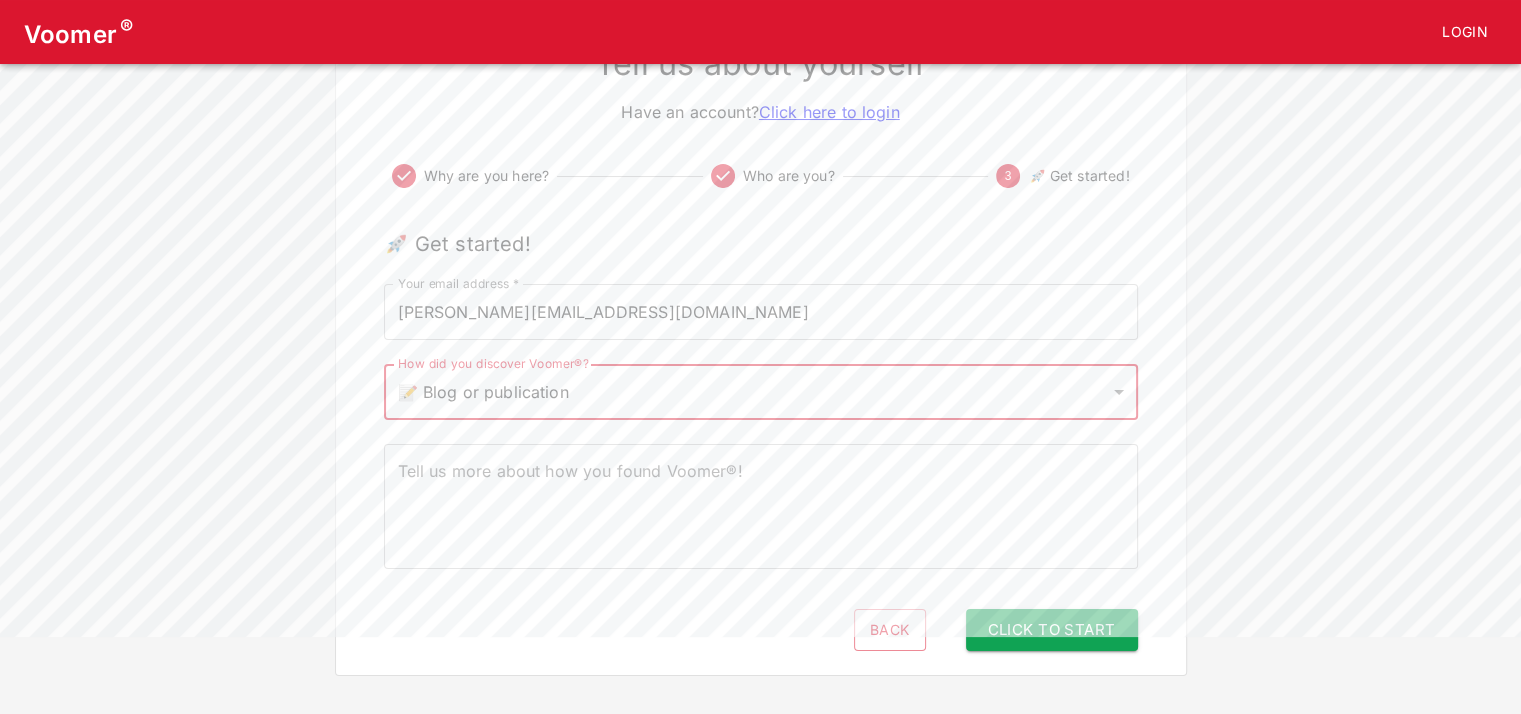 scroll, scrollTop: 100, scrollLeft: 15, axis: both 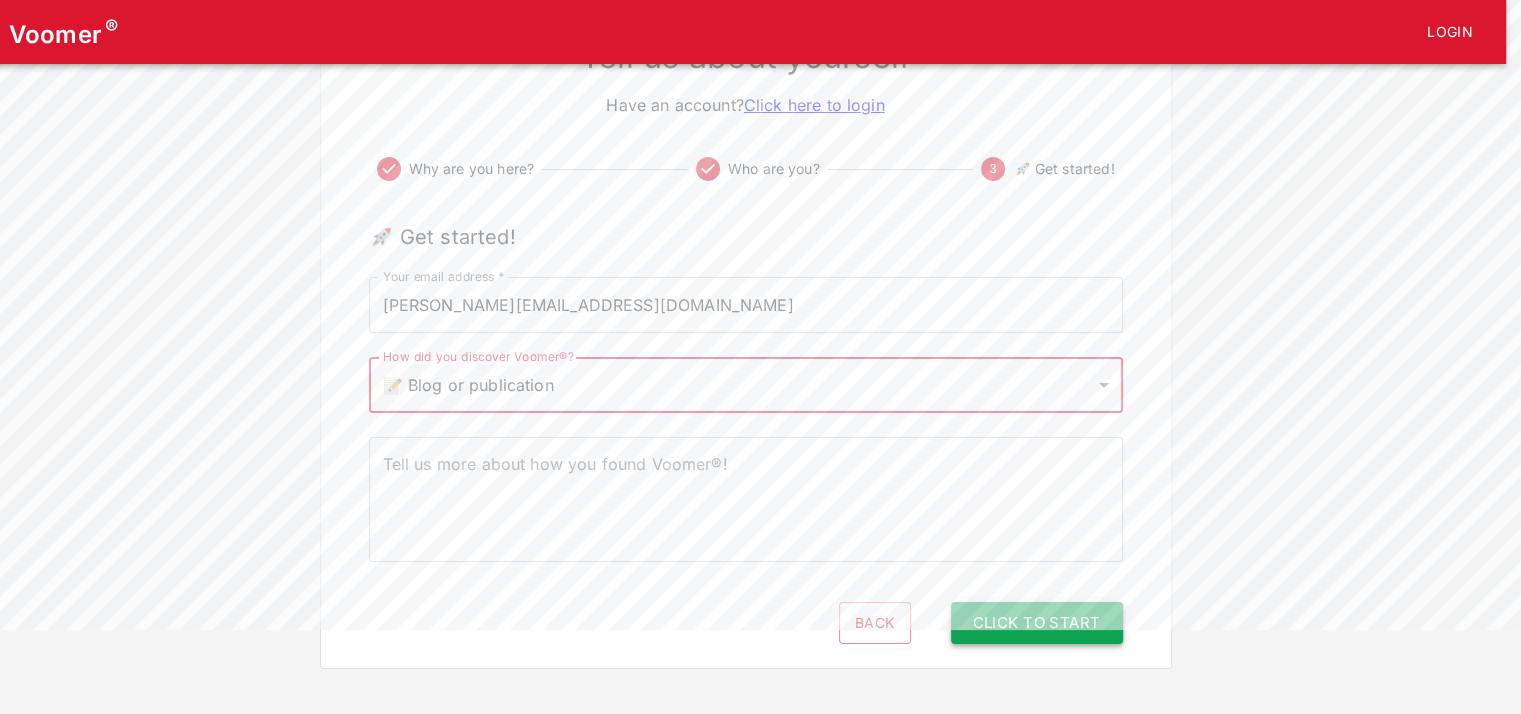 click on "Click to Start" at bounding box center (1037, 623) 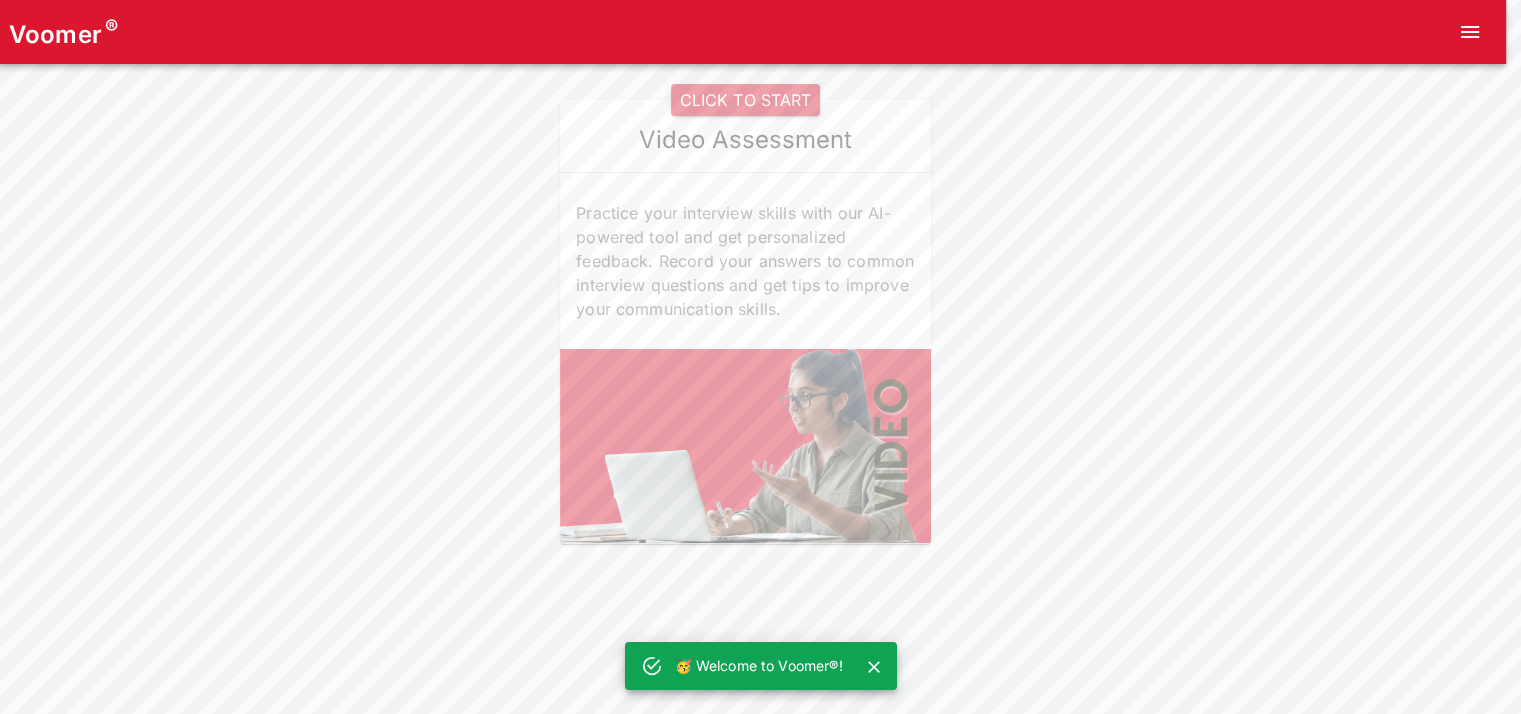 scroll, scrollTop: 0, scrollLeft: 0, axis: both 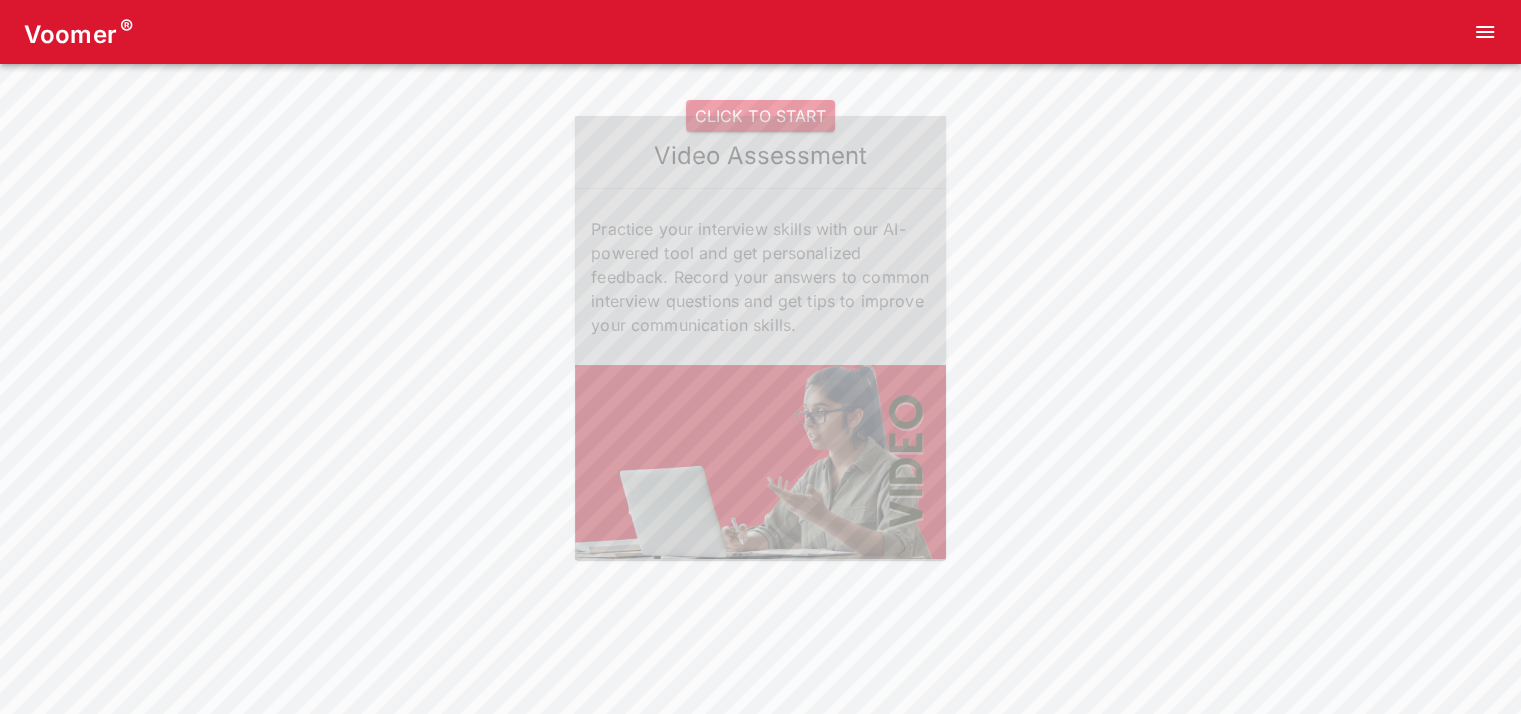 click on "CLICK TO START" at bounding box center (760, 116) 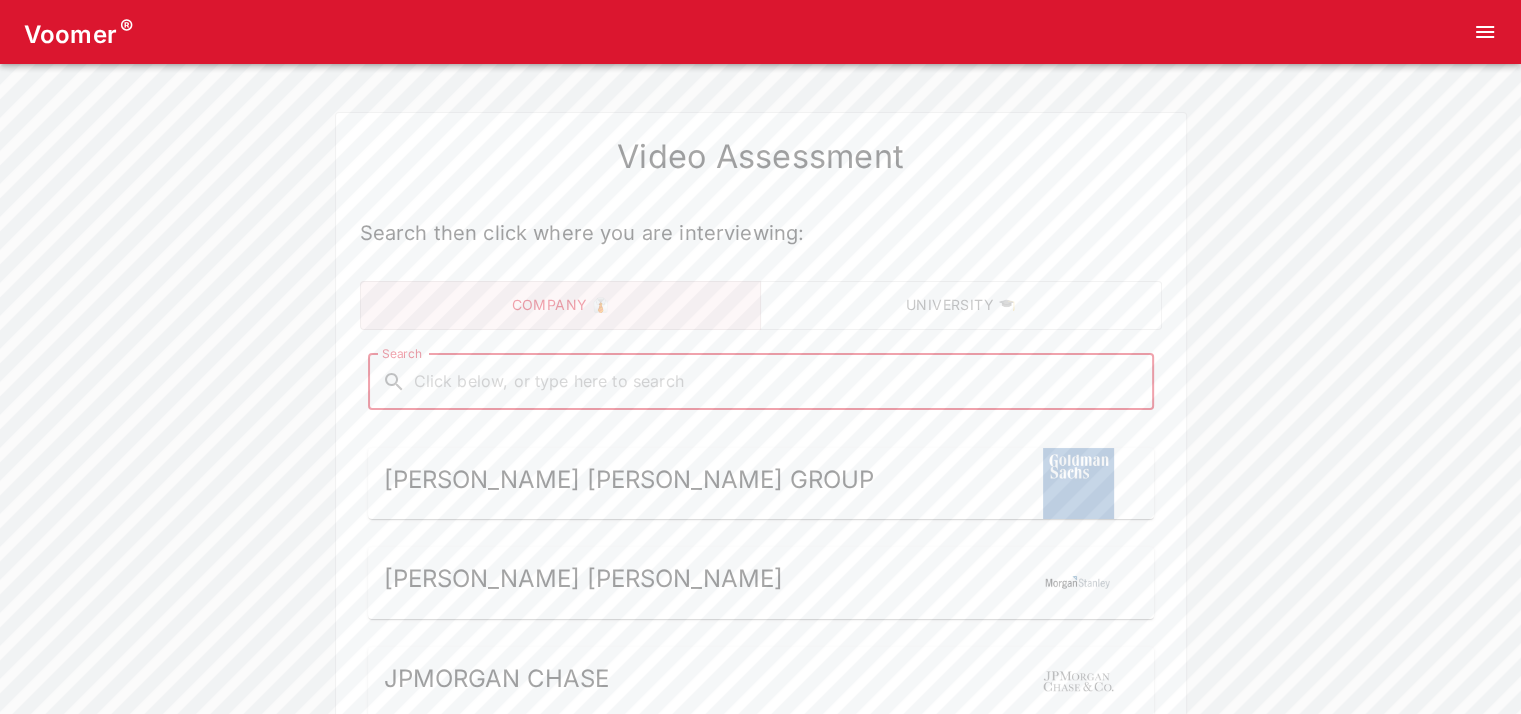 click on "Search" at bounding box center (777, 382) 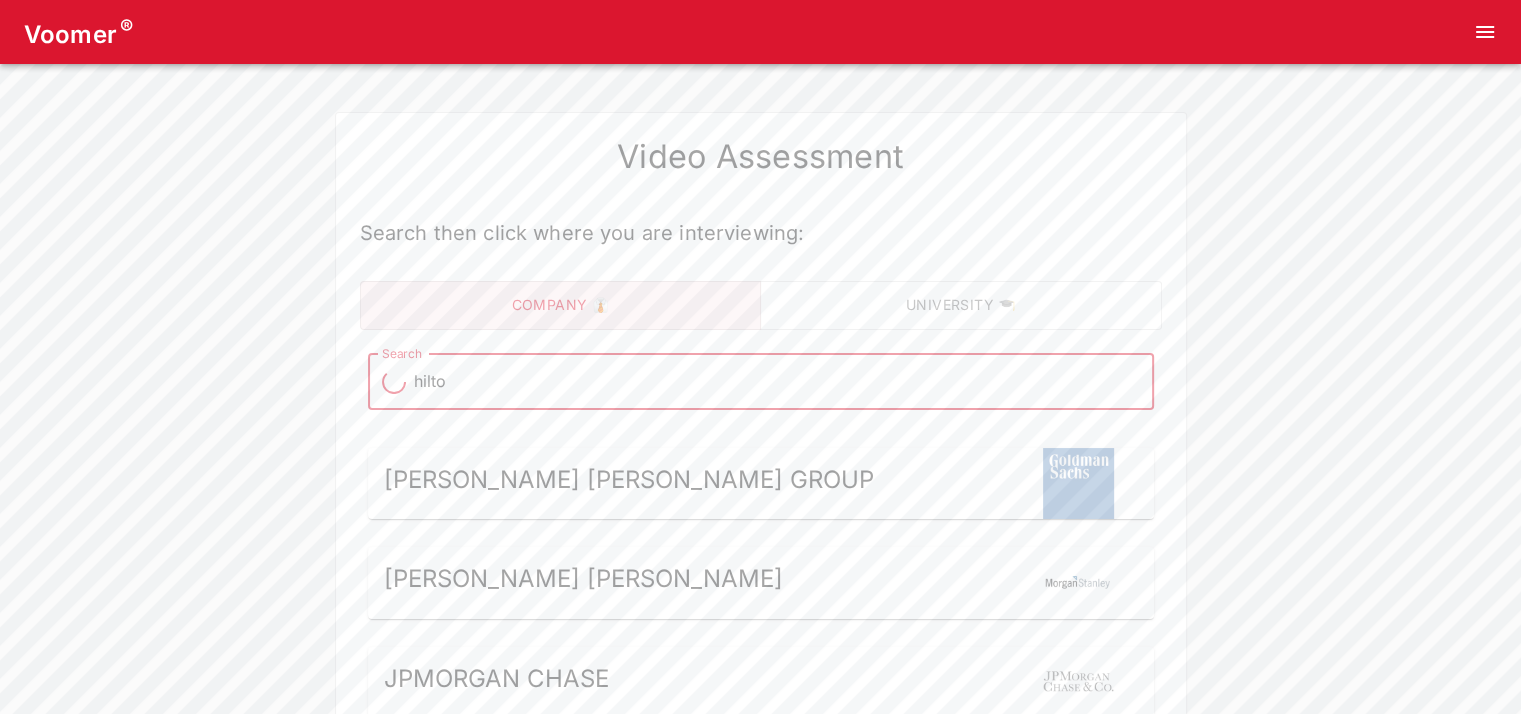 type on "hilton" 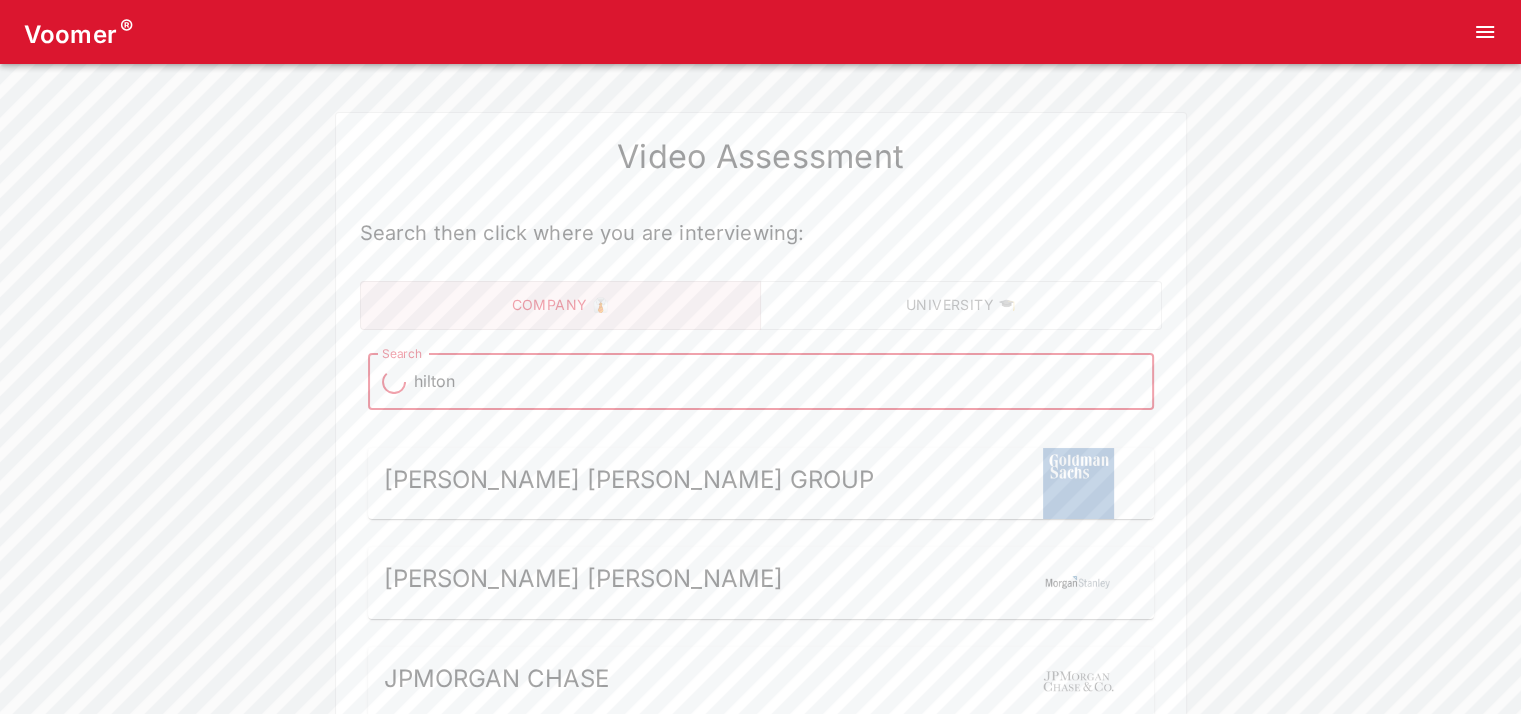 type on "hilton" 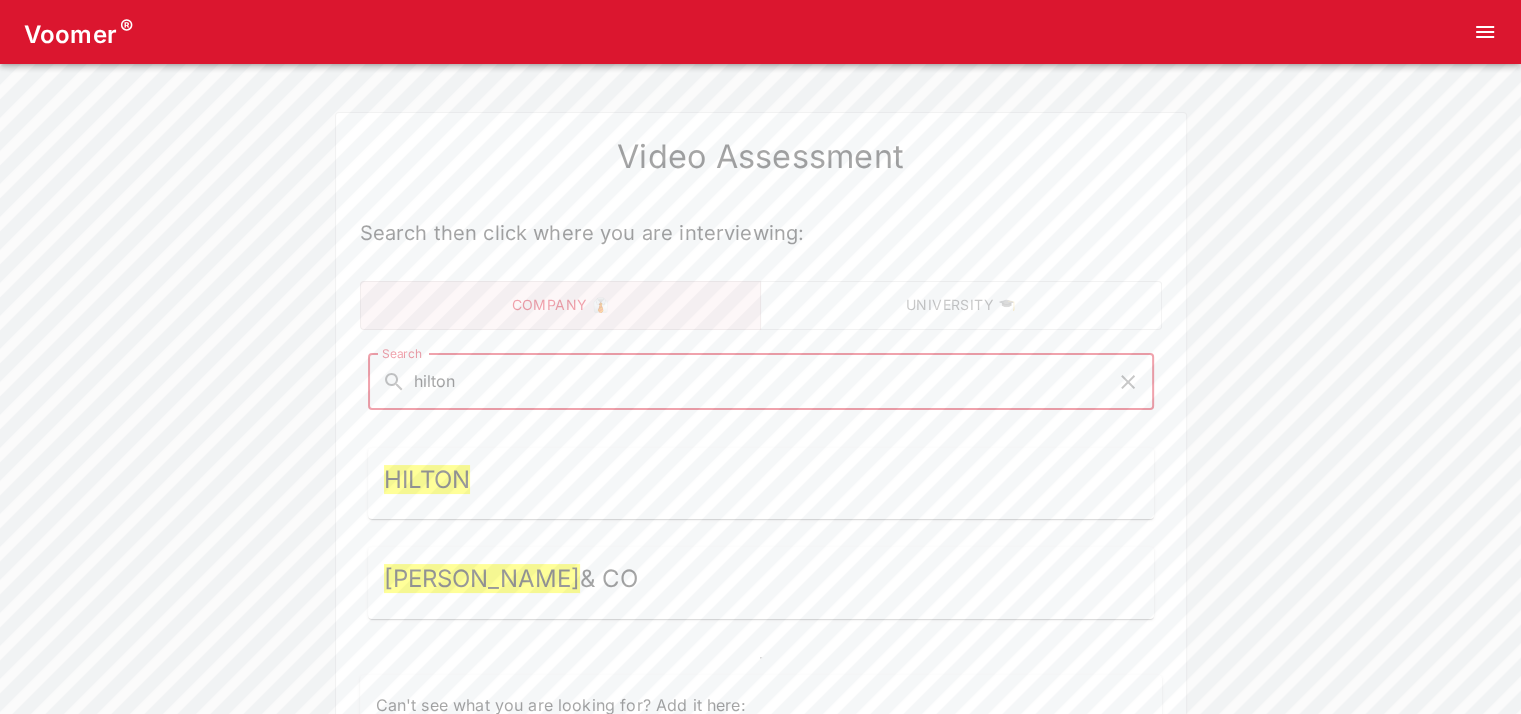 type on "hilton" 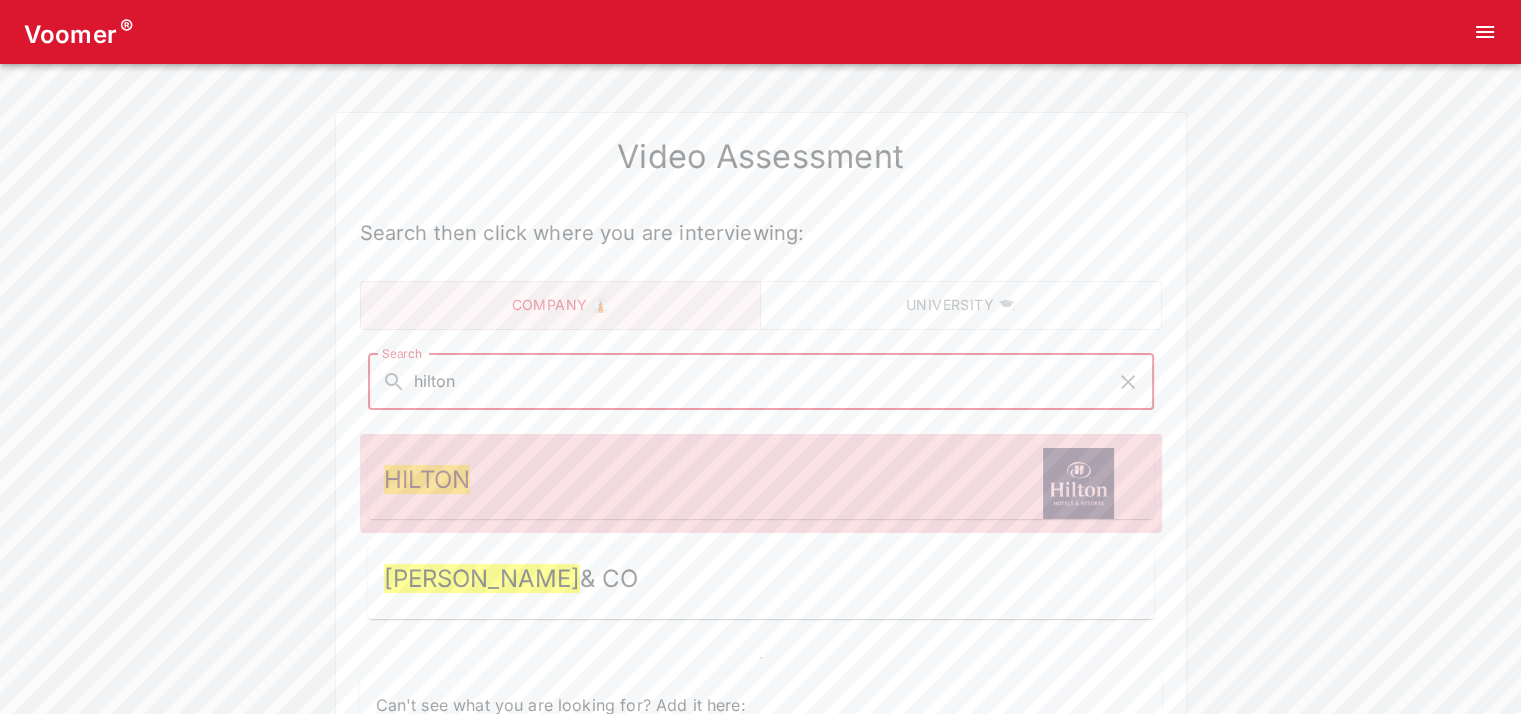click on "Hilton" at bounding box center (761, 484) 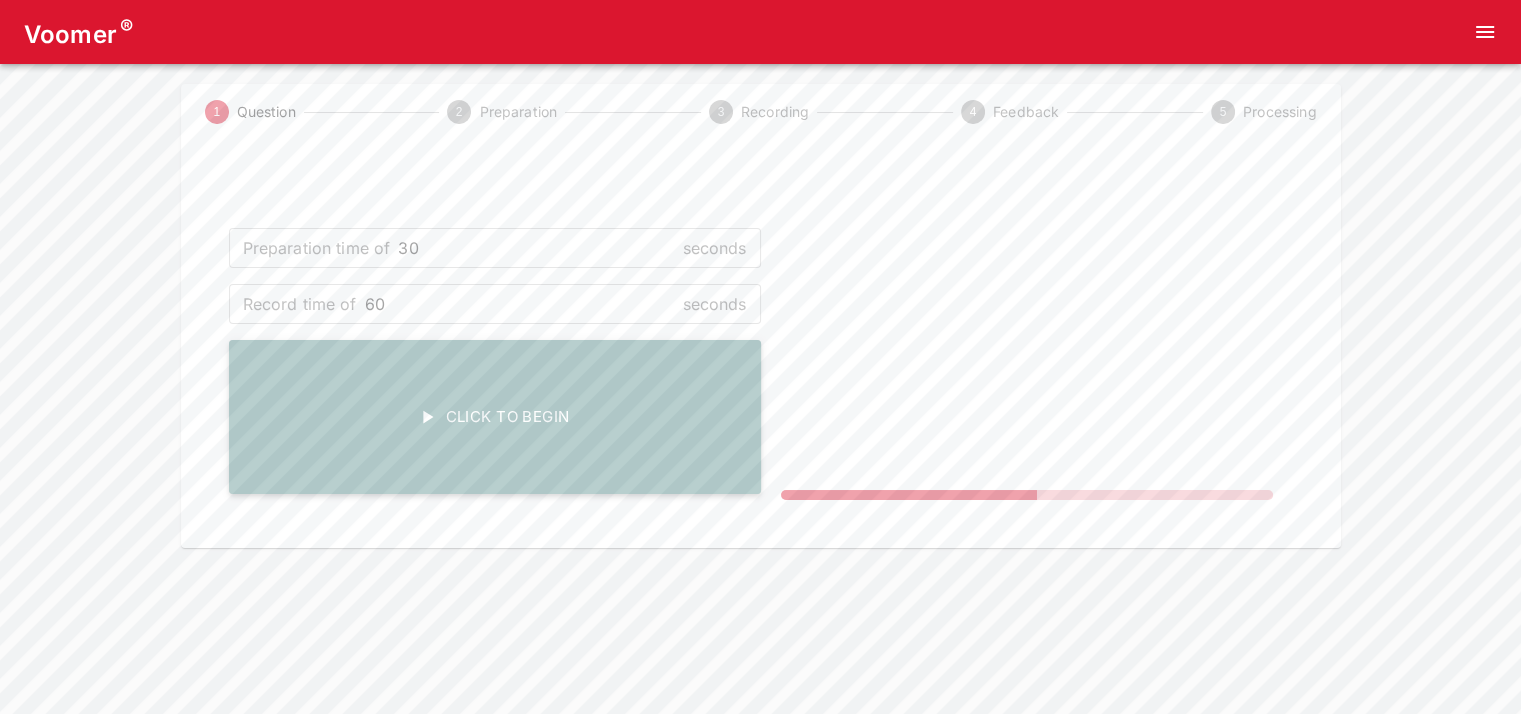 click on "Click To Begin" at bounding box center [495, 417] 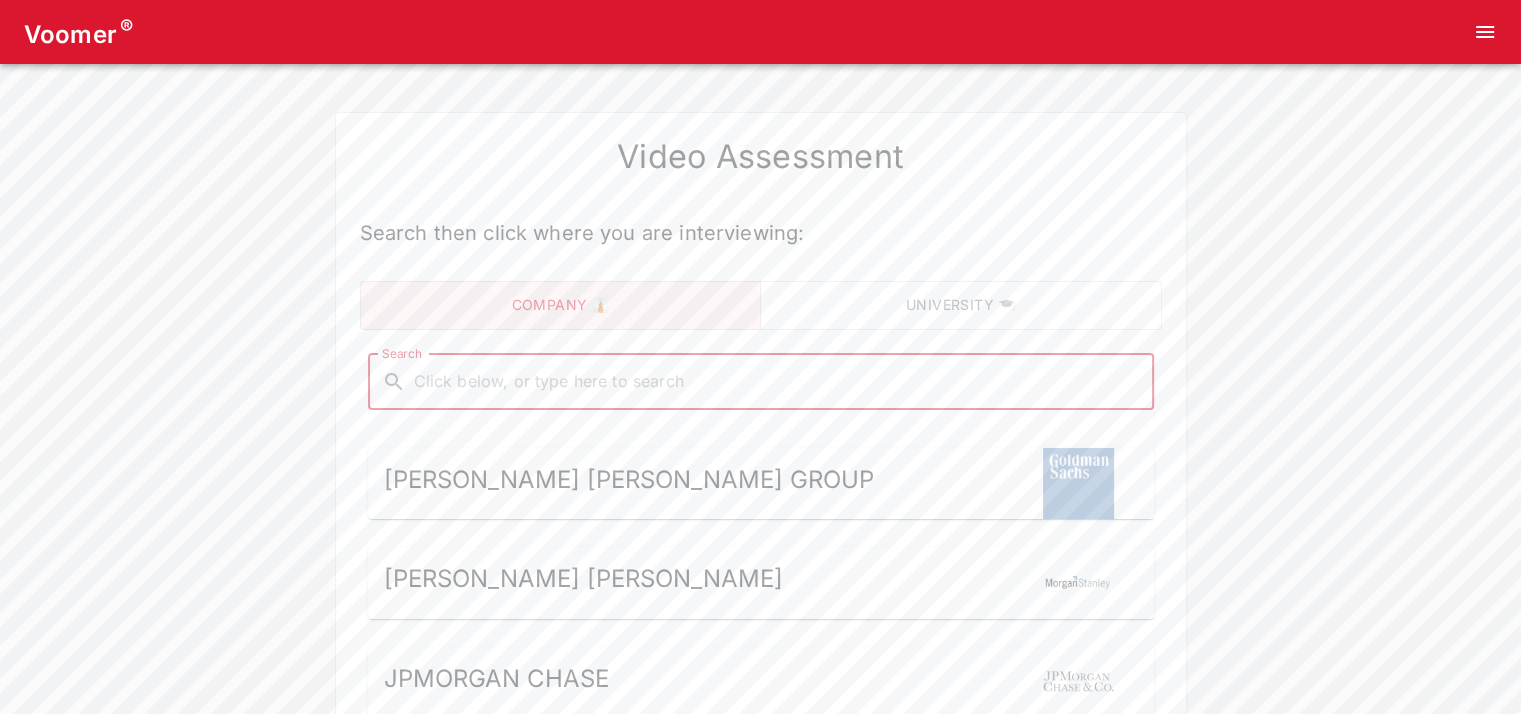 click on "Search" at bounding box center [777, 382] 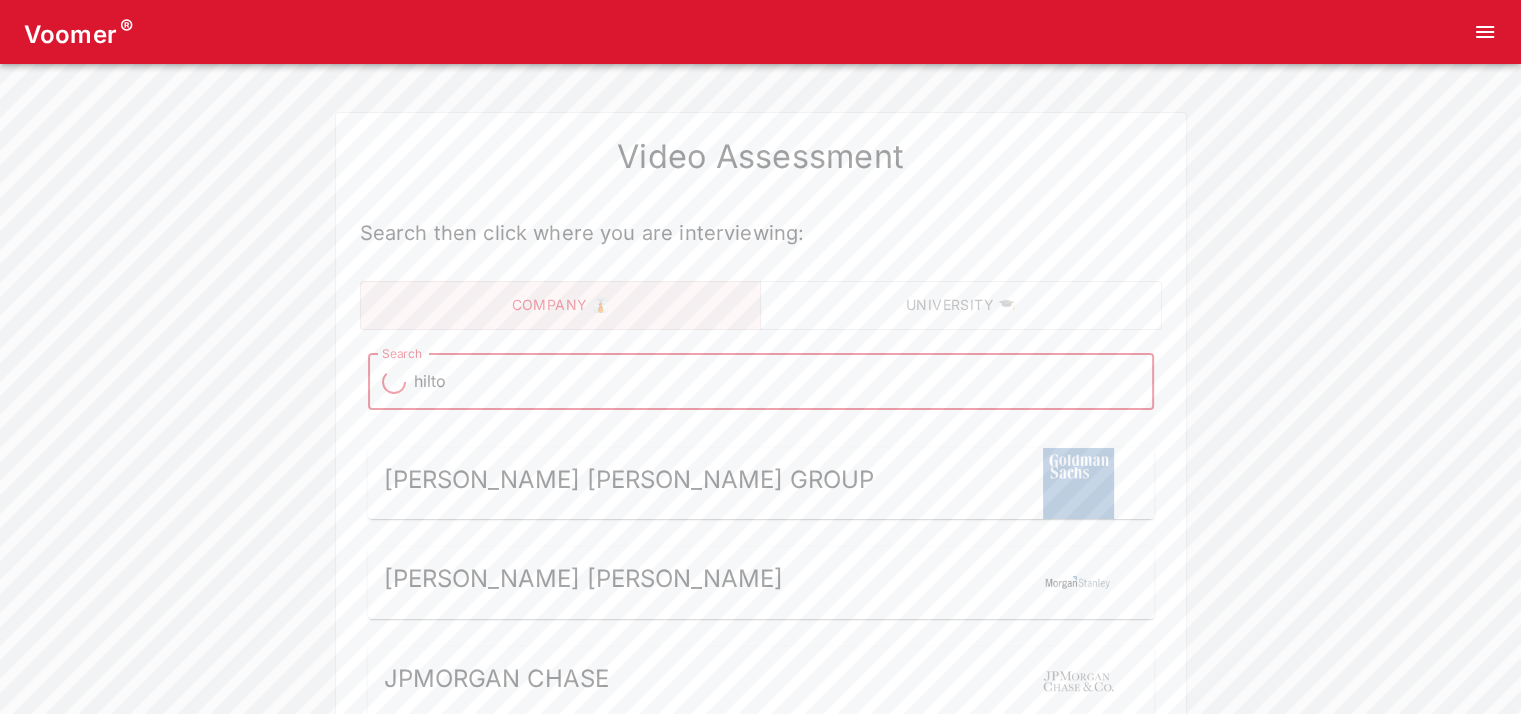 type on "hilton" 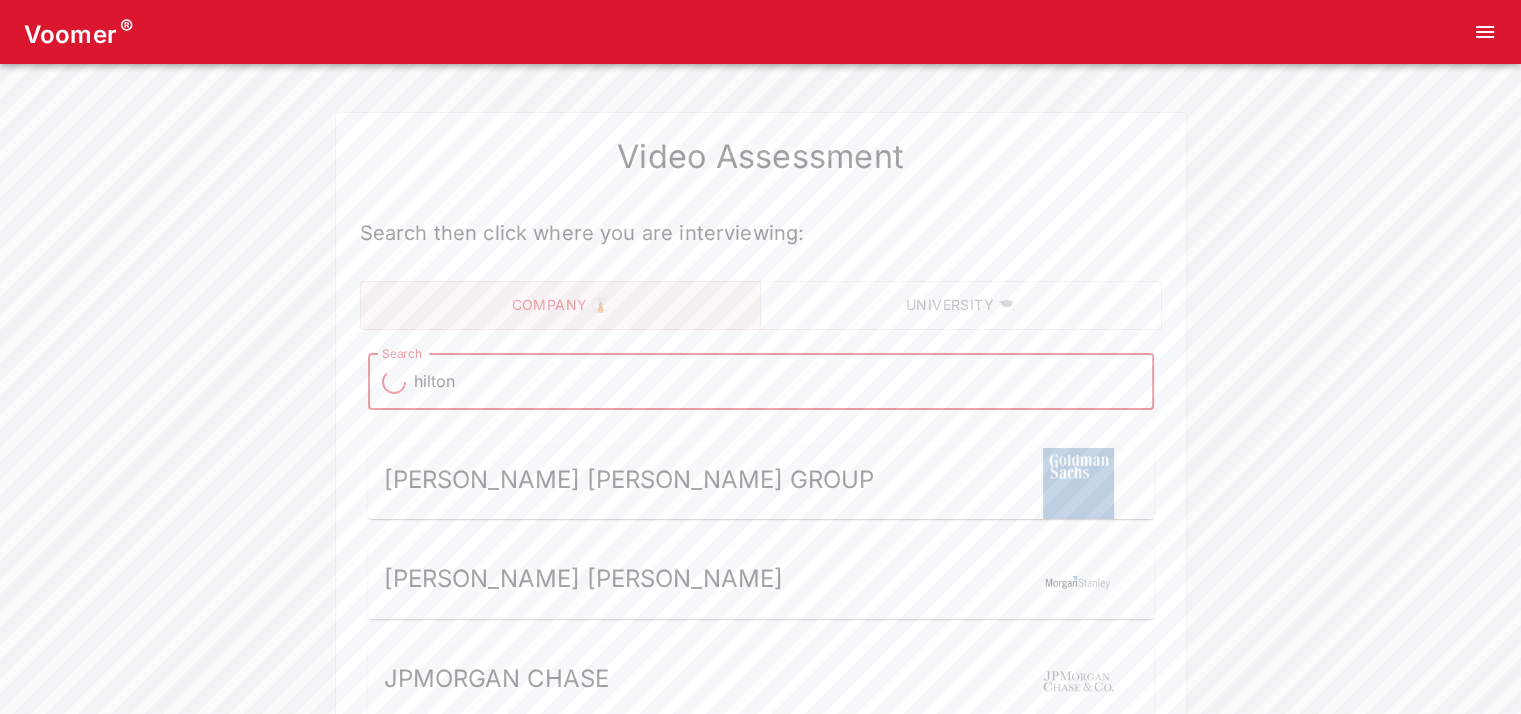 type on "hilton" 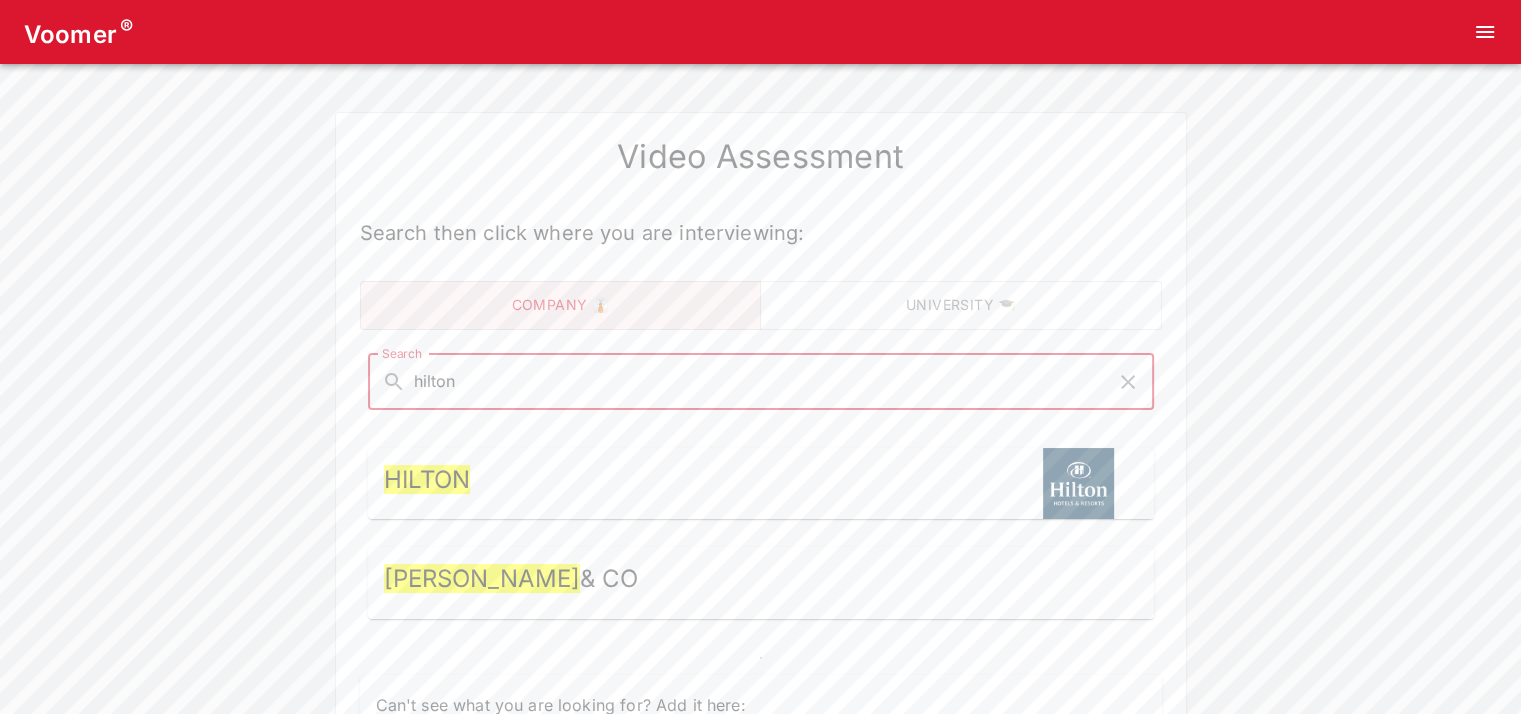 type on "hilton" 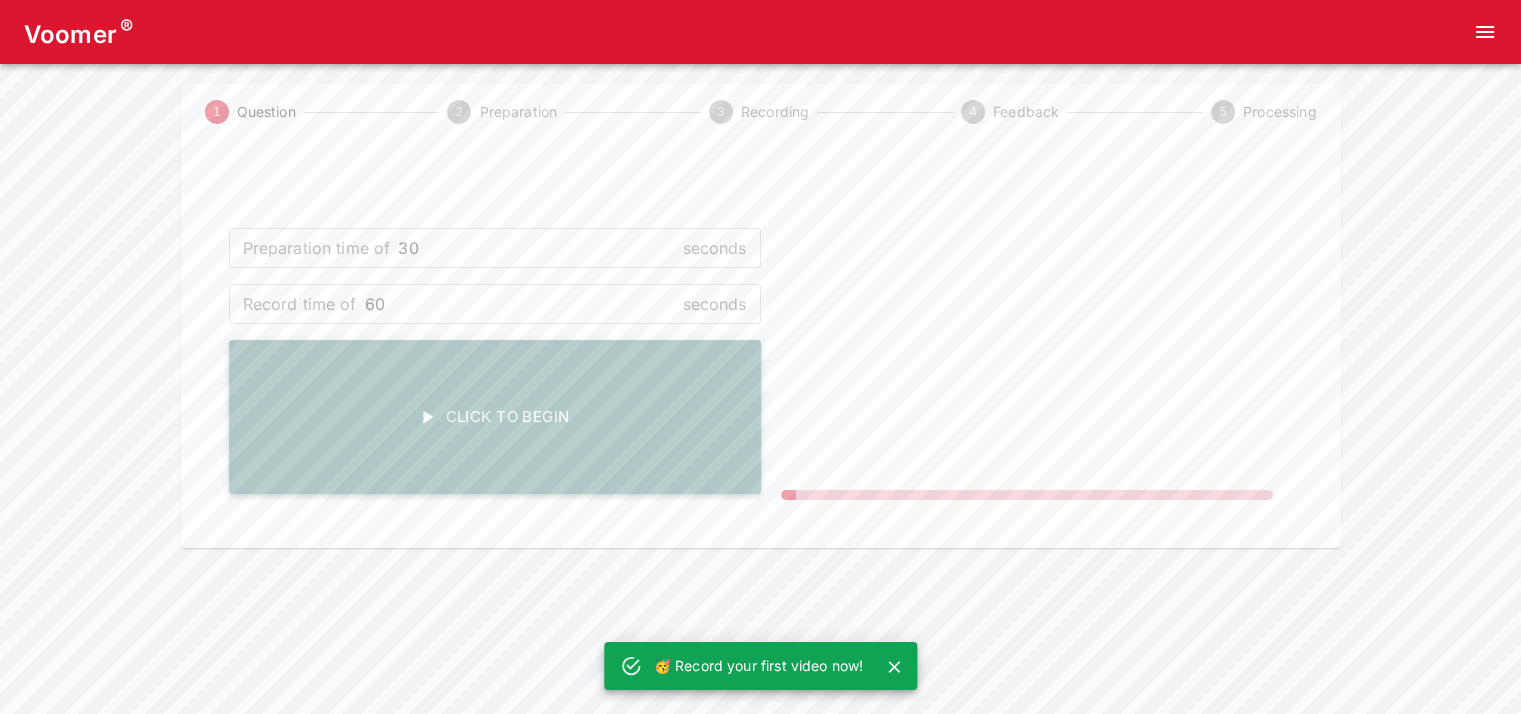 click on "Click To Begin" at bounding box center (495, 417) 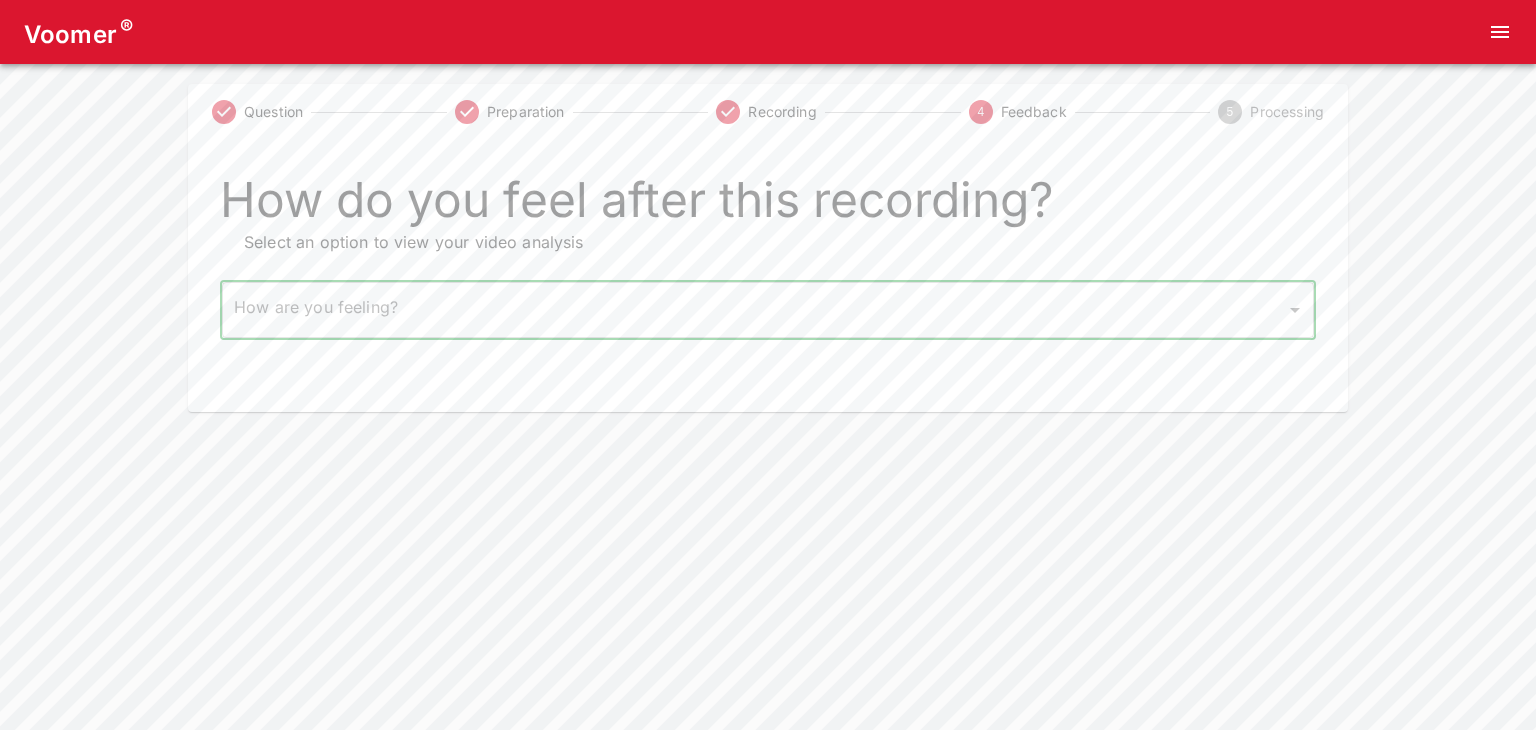 click on "Voomer ® Question Preparation Recording 4 Feedback 5 Processing How do you feel after this recording? Select an option to view your video analysis How are you feeling? ​ How are you feeling? Home Analysis Tokens: 0 Pricing Log Out" at bounding box center (768, 206) 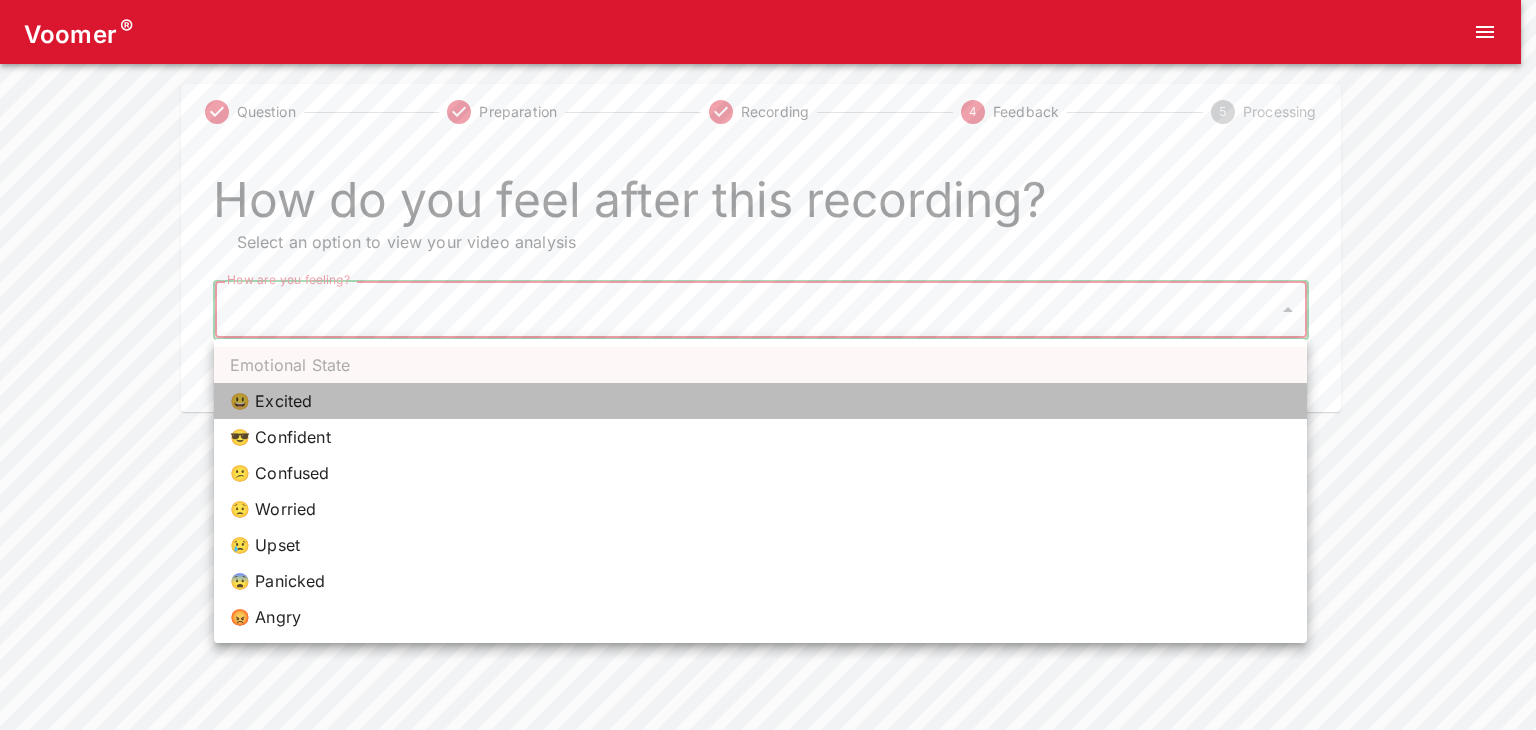 click on "😃 Excited" at bounding box center [760, 401] 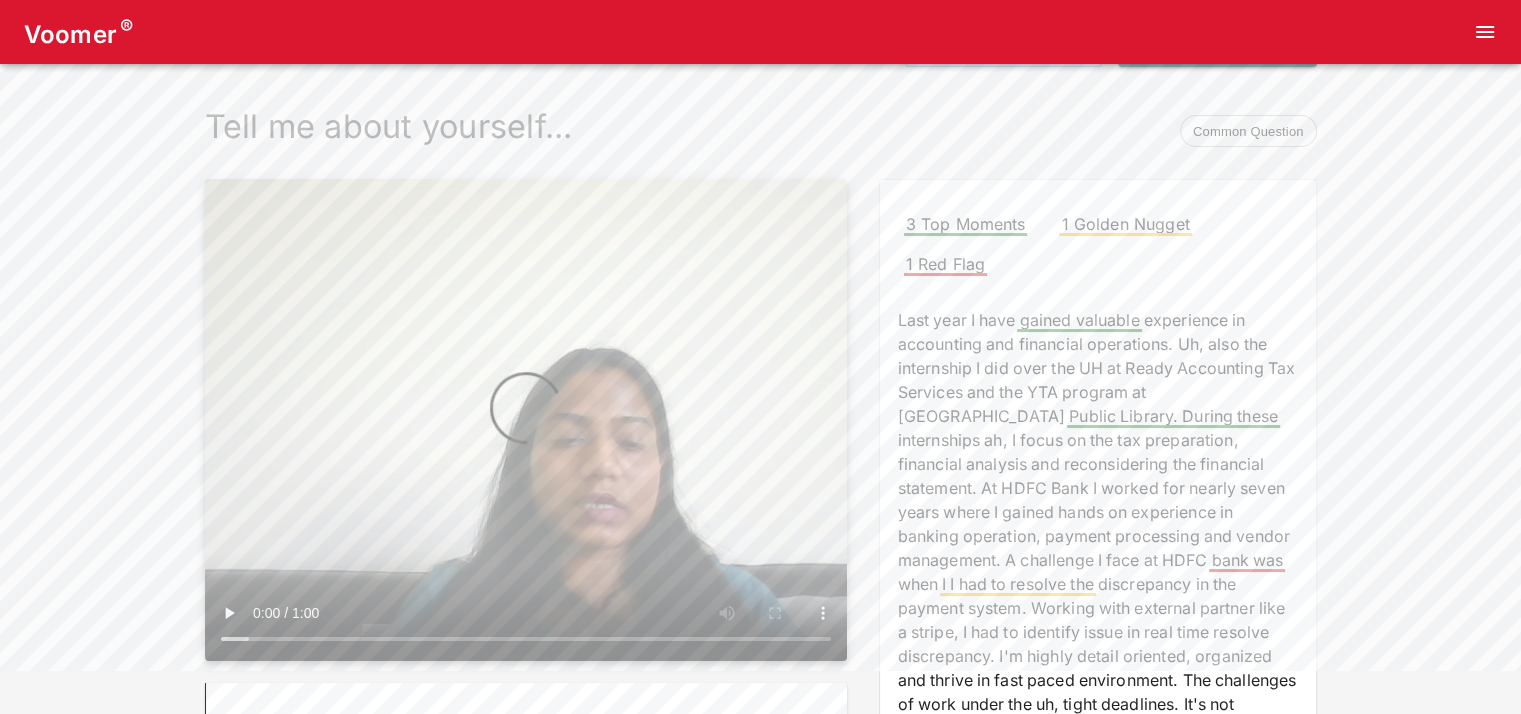 scroll, scrollTop: 73, scrollLeft: 0, axis: vertical 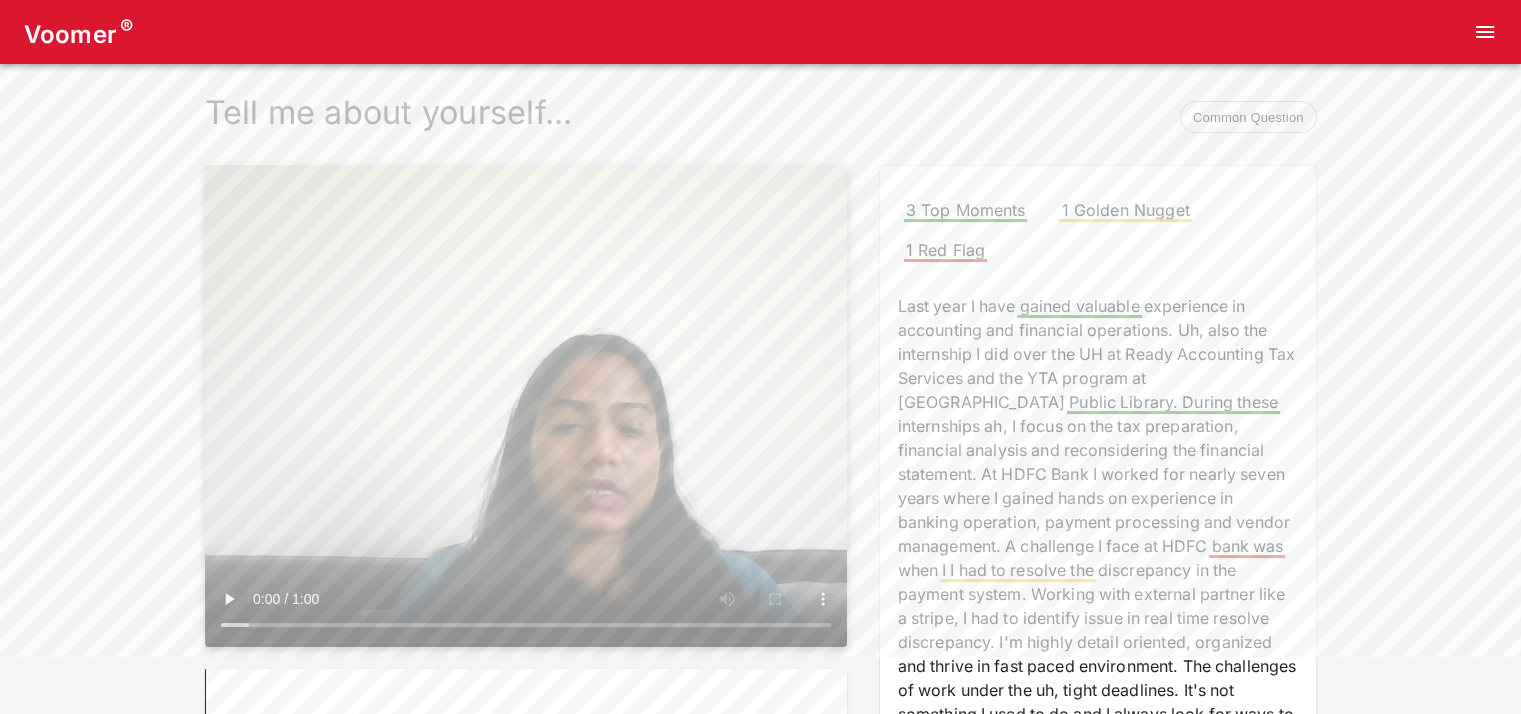 click on "1 Red Flag" at bounding box center (946, 250) 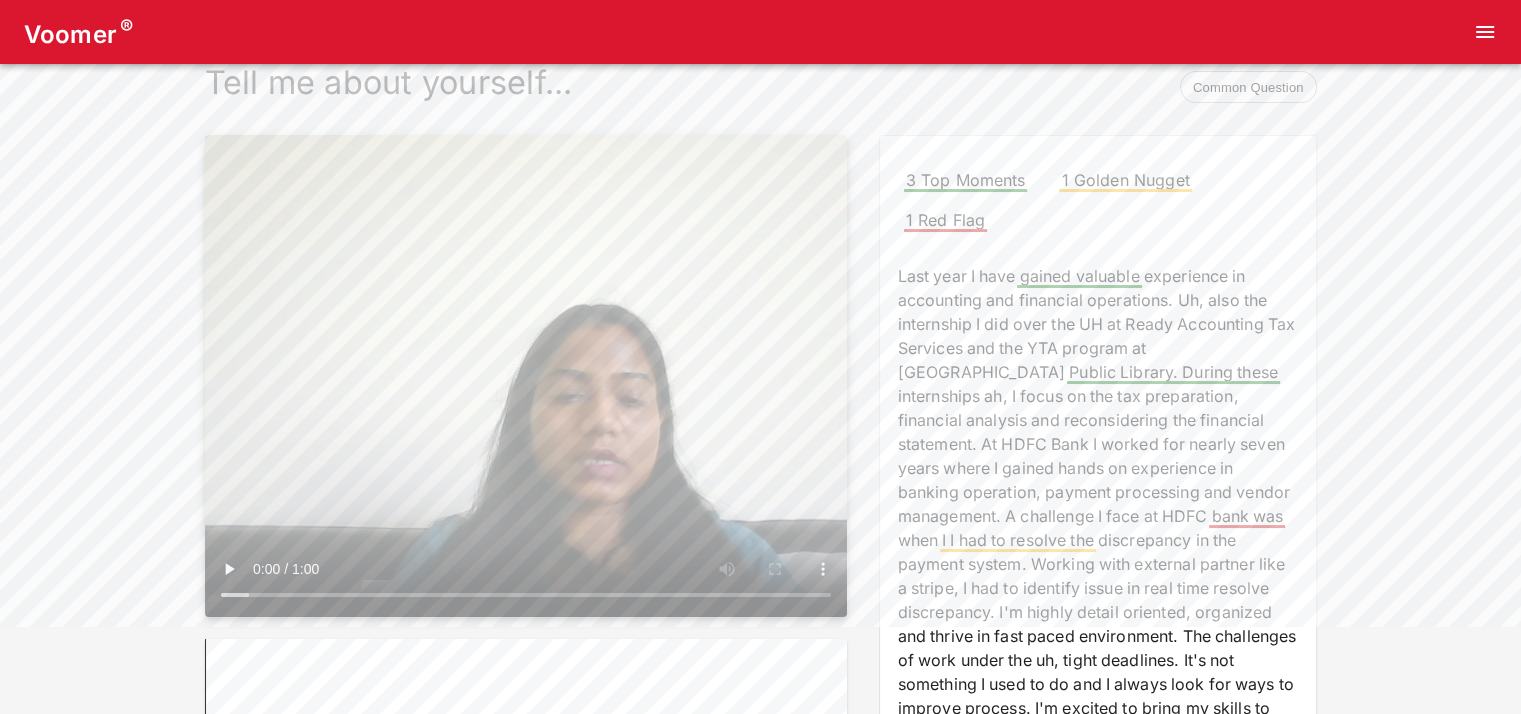 scroll, scrollTop: 80, scrollLeft: 0, axis: vertical 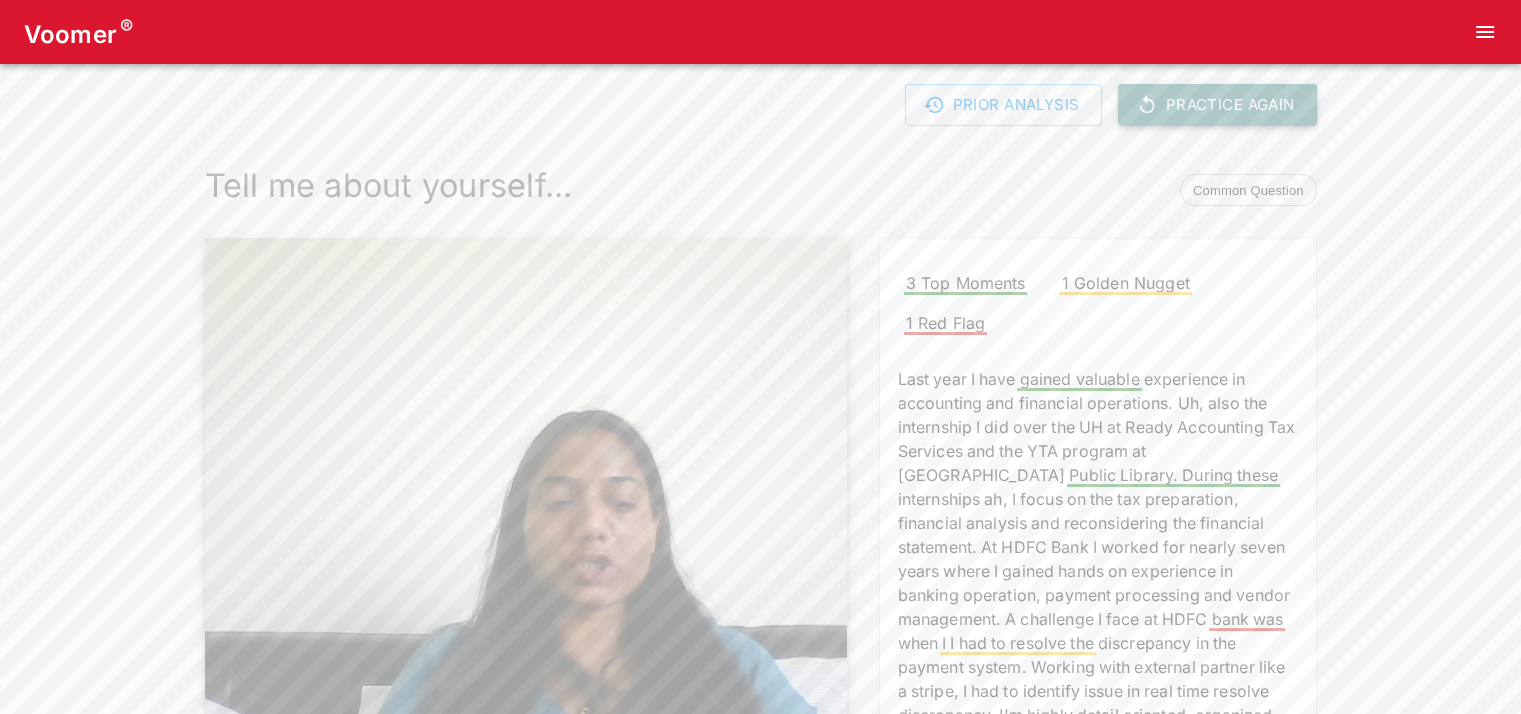 click on "Practice Again" at bounding box center (1217, 105) 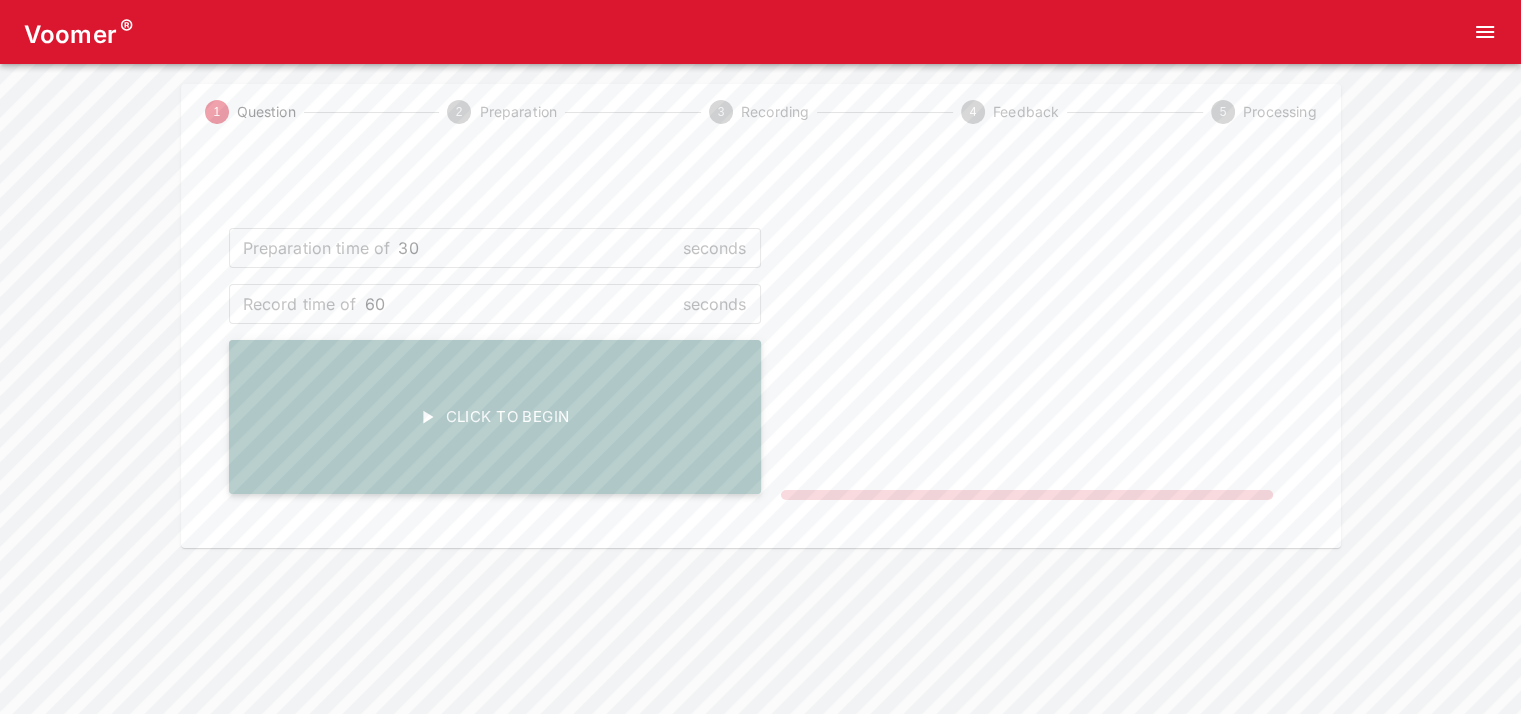 click on "Click To Begin" at bounding box center [495, 417] 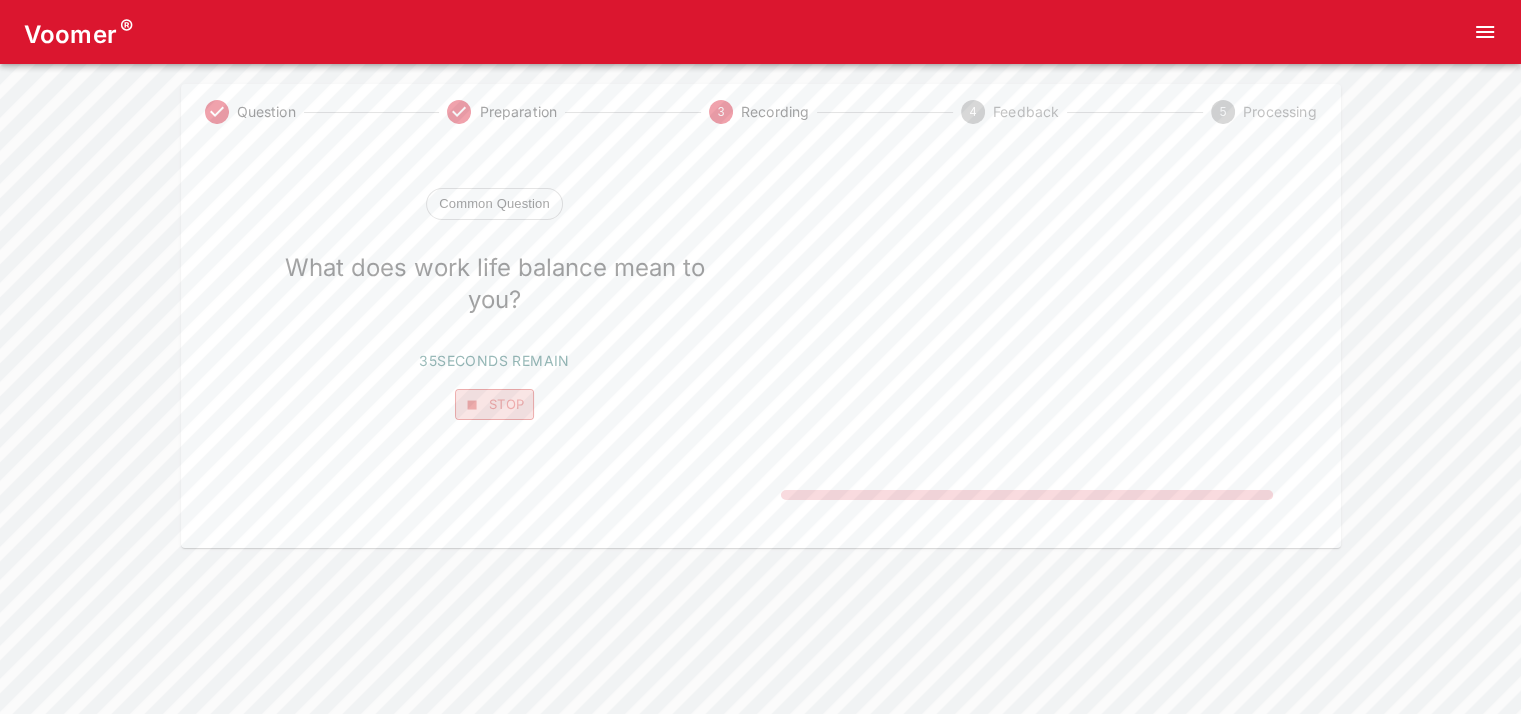 click on "Stop" at bounding box center [495, 404] 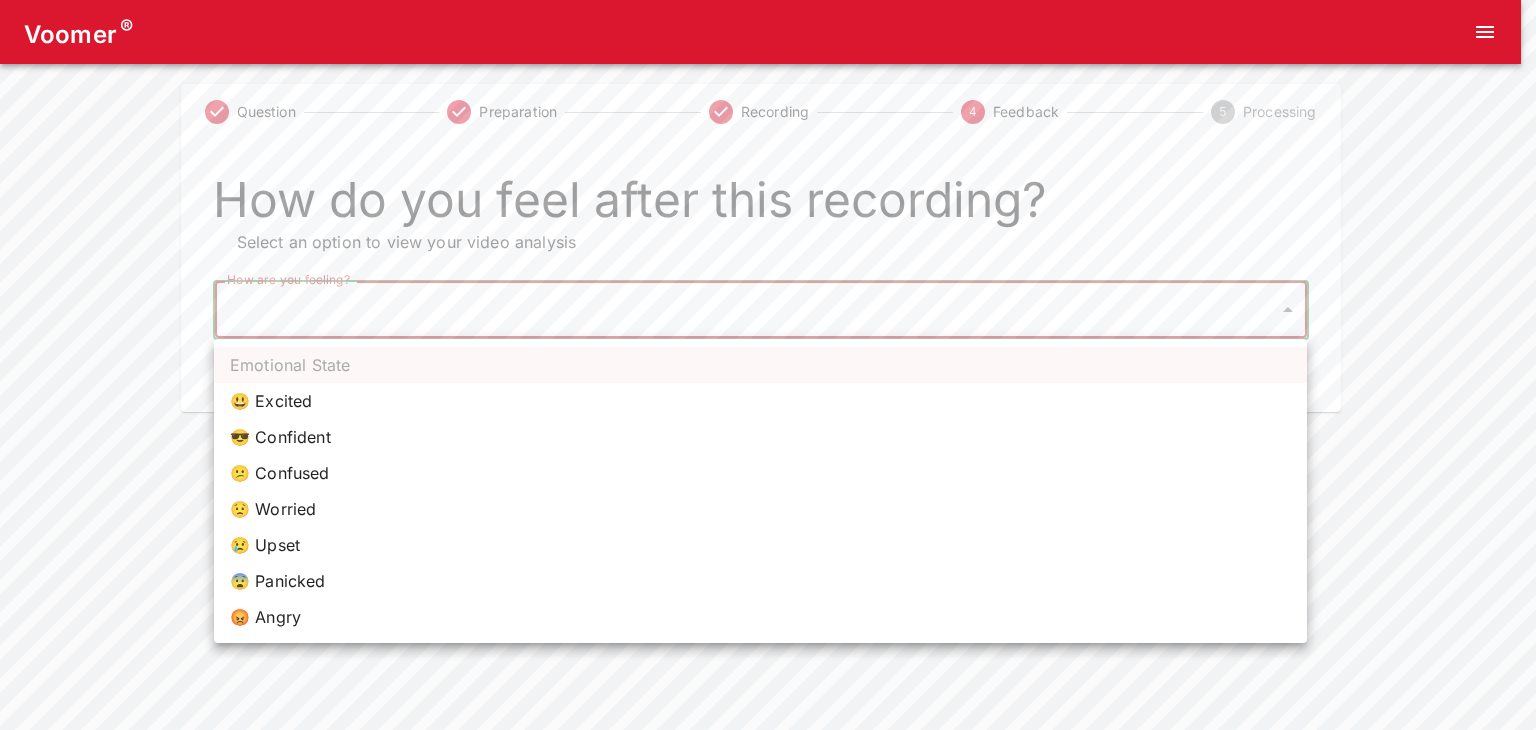 click on "Voomer ® Question Preparation Recording 4 Feedback 5 Processing How do you feel after this recording? Select an option to view your video analysis How are you feeling? ​ How are you feeling? Home Analysis Tokens: 0 Pricing Log Out Emotional State  😃 Excited  😎 Confident  😕 Confused 😟 Worried  😢 Upset  😨 Panicked  😡 Angry" at bounding box center [768, 206] 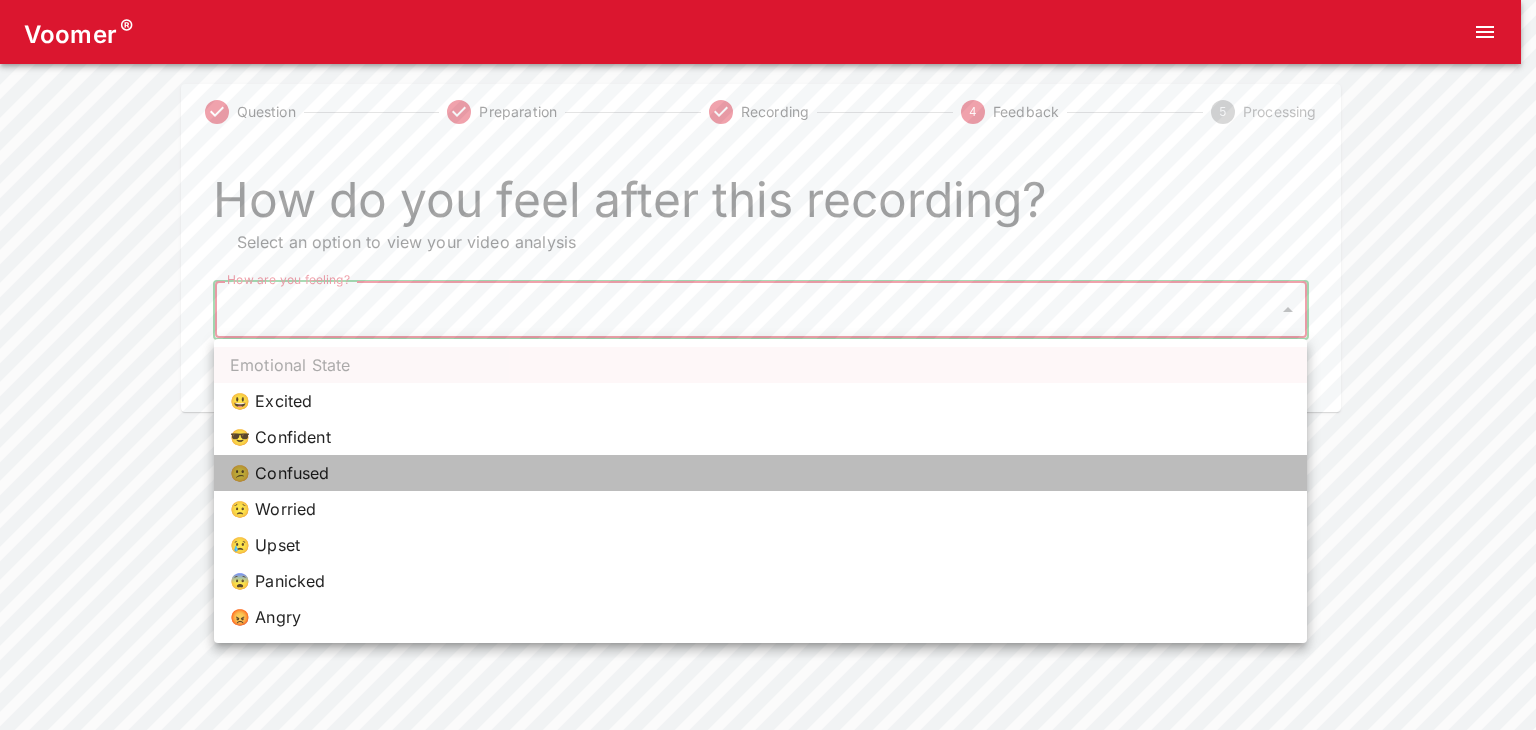 click on "😕 Confused" at bounding box center [760, 473] 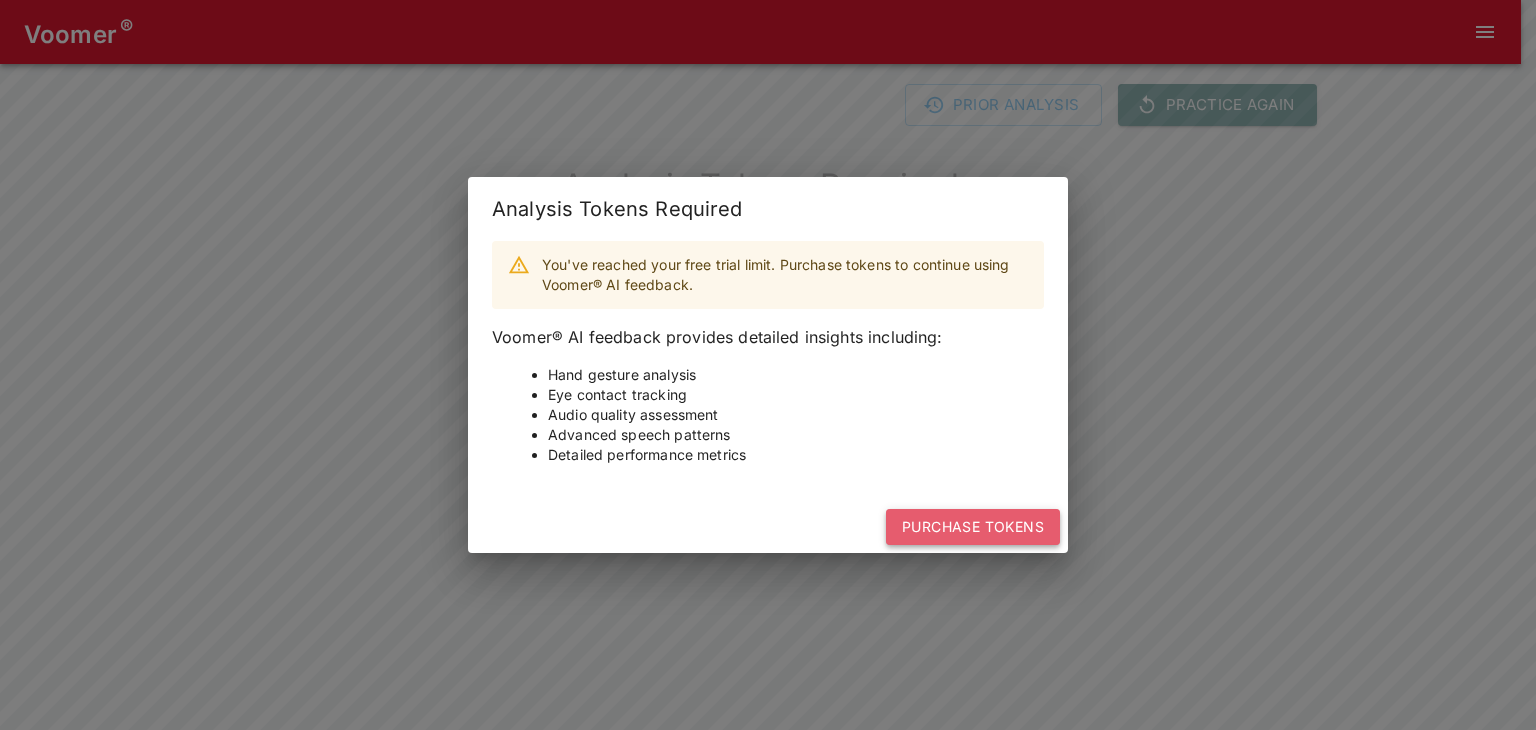 click on "Purchase Tokens" at bounding box center (973, 527) 